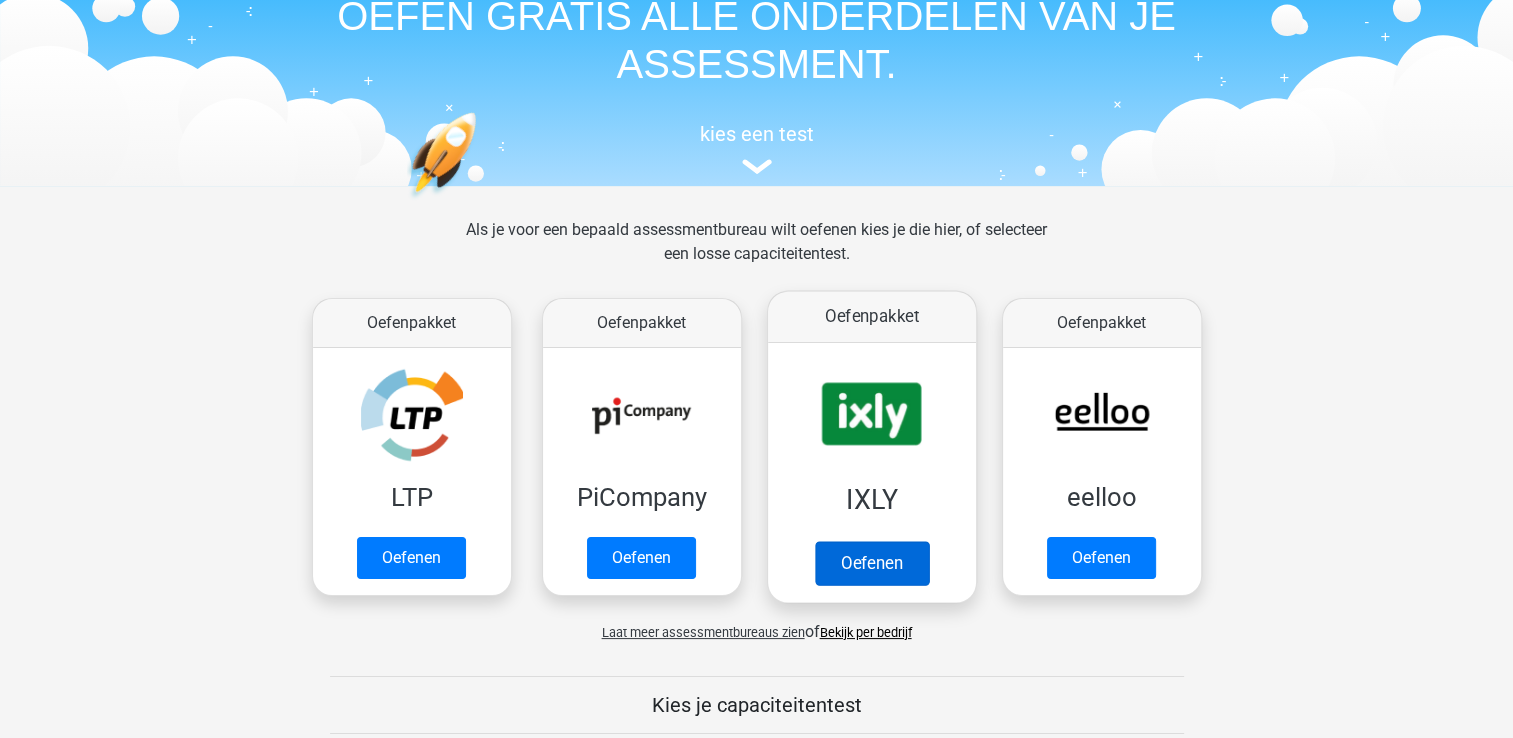 scroll, scrollTop: 200, scrollLeft: 0, axis: vertical 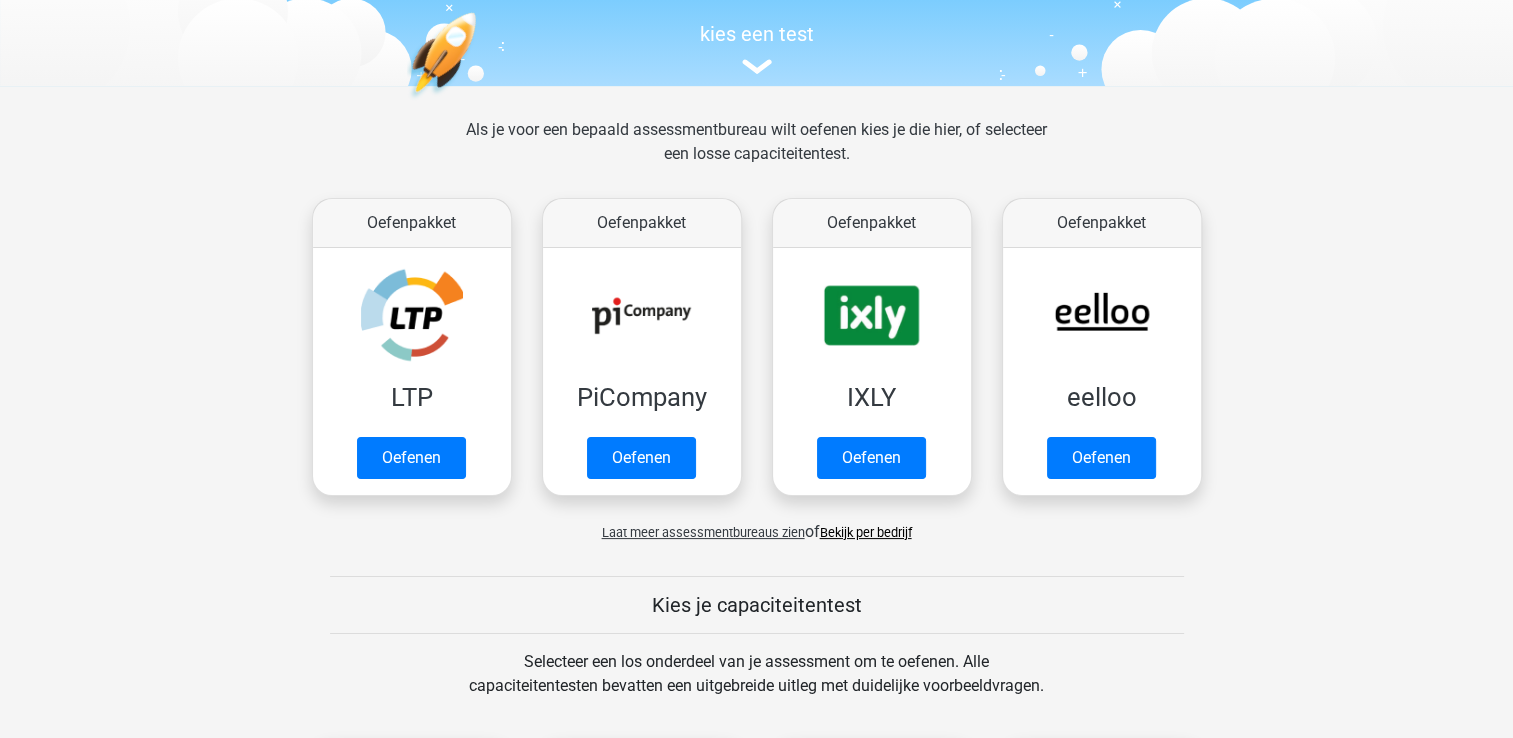 click on "Bekijk per bedrijf" at bounding box center [866, 532] 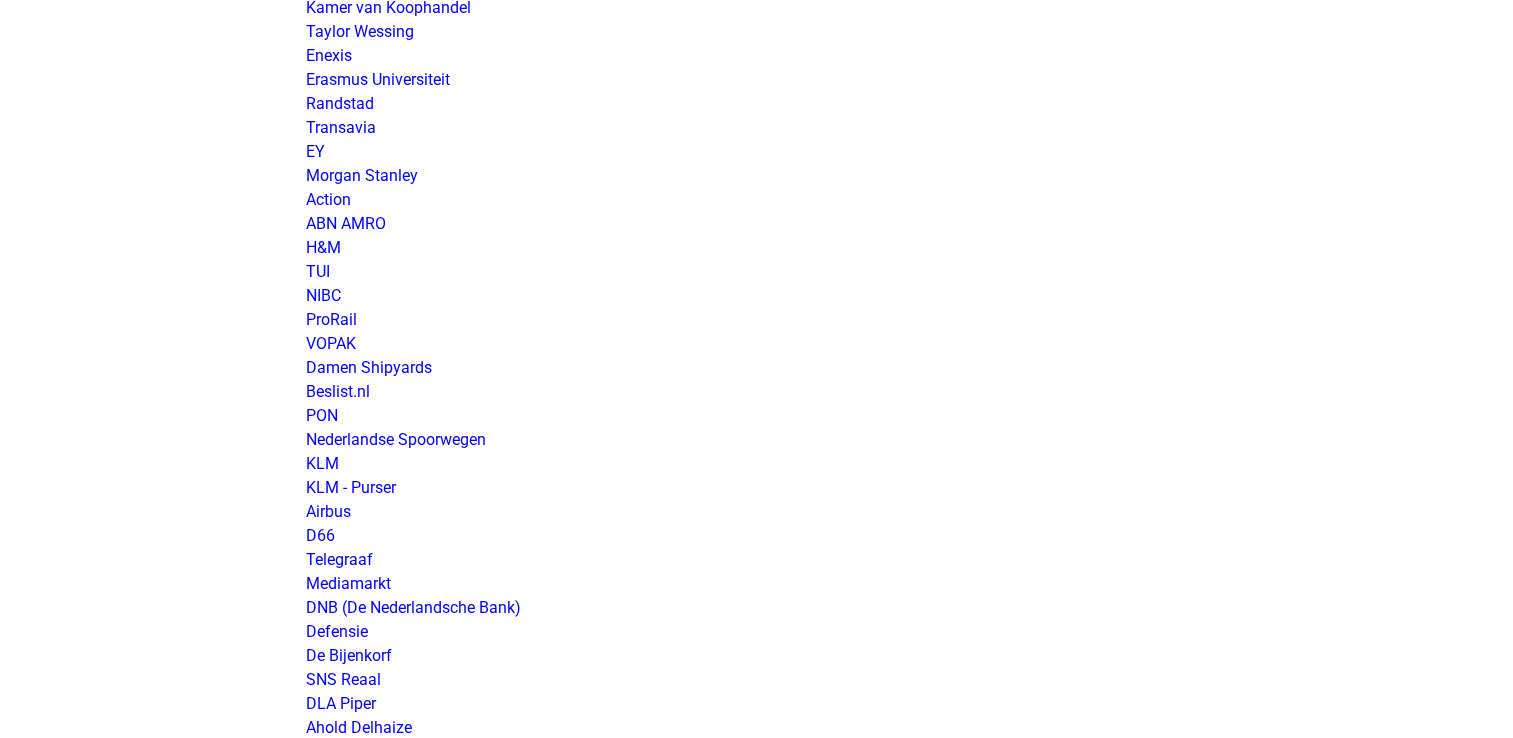 scroll, scrollTop: 1700, scrollLeft: 0, axis: vertical 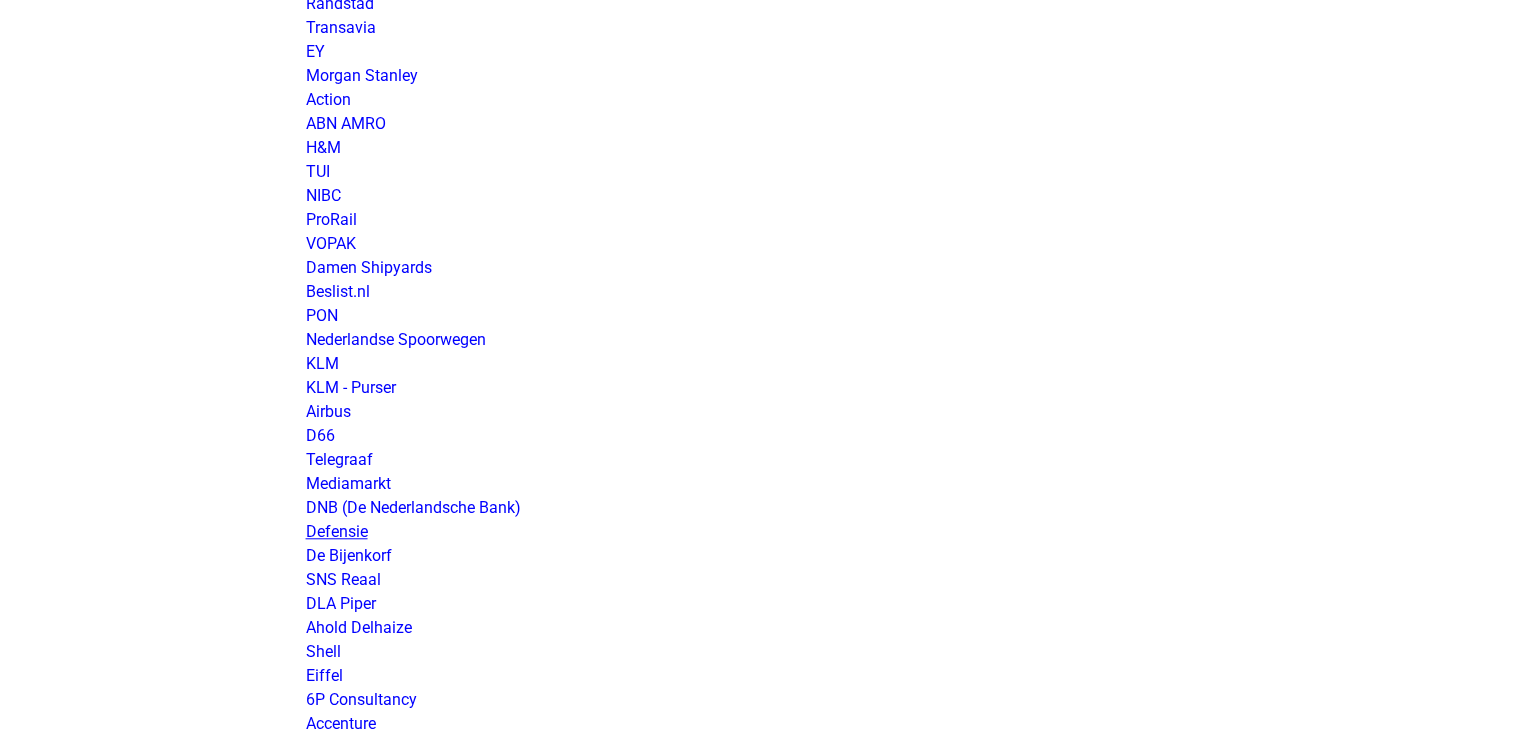 click on "Defensie" at bounding box center (337, 531) 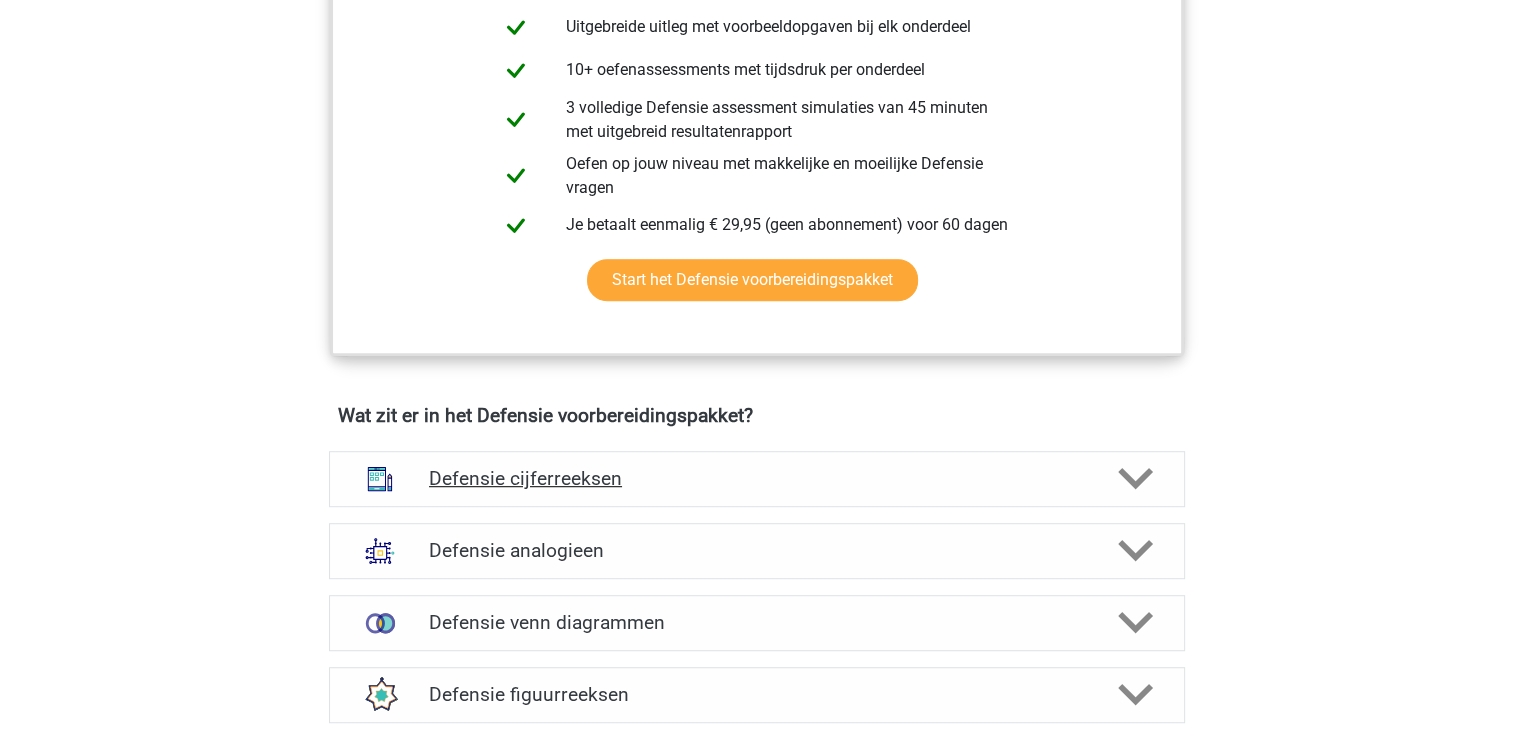 scroll, scrollTop: 1300, scrollLeft: 0, axis: vertical 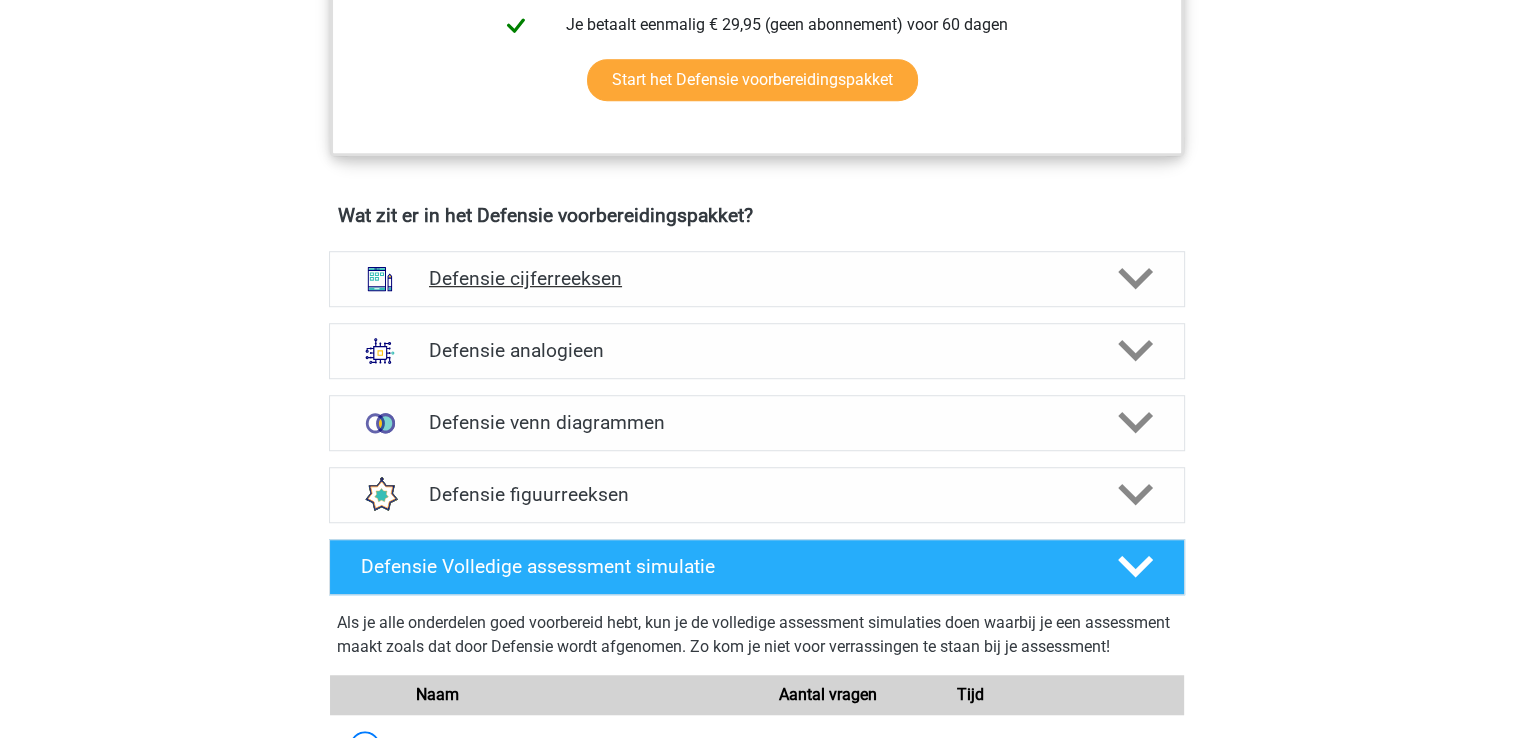 click 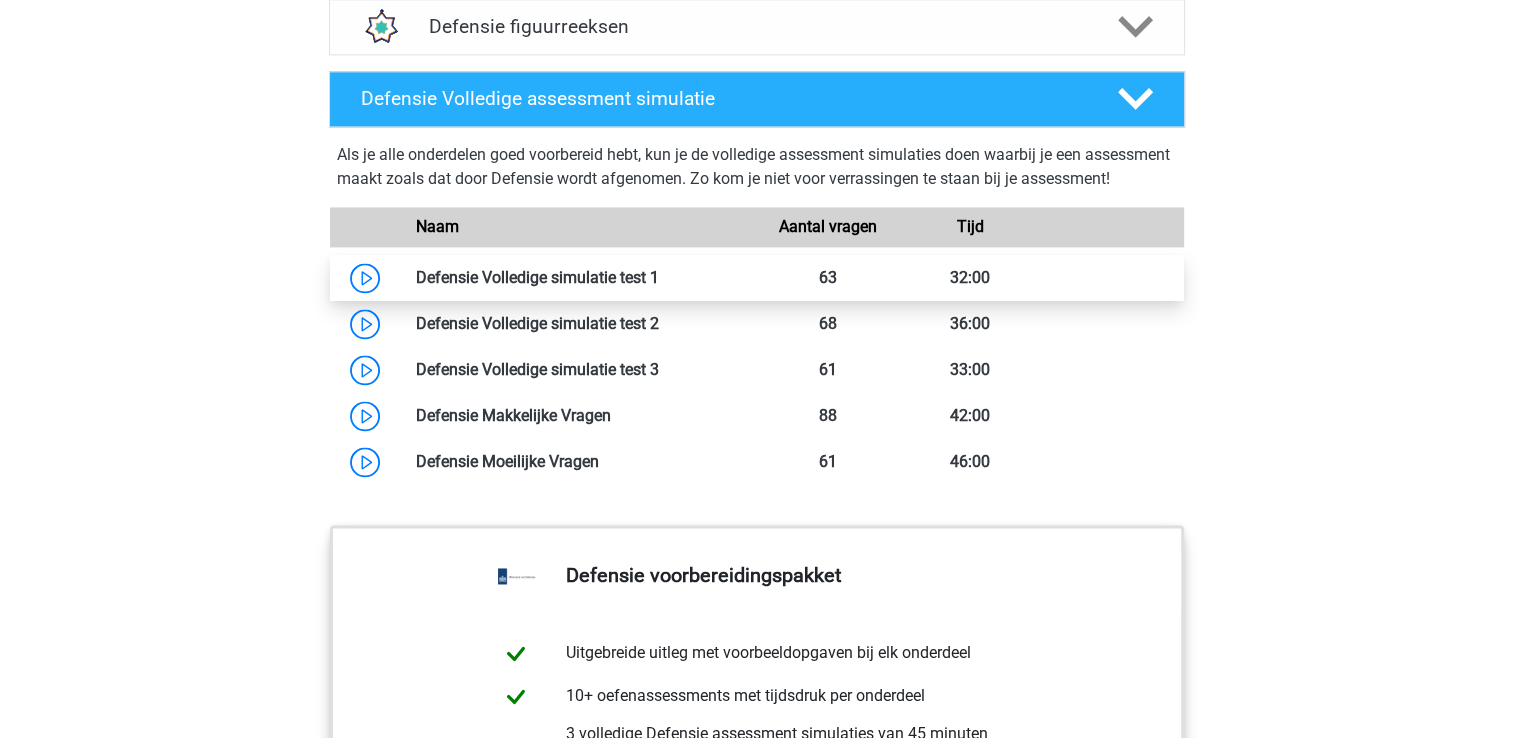 scroll, scrollTop: 2700, scrollLeft: 0, axis: vertical 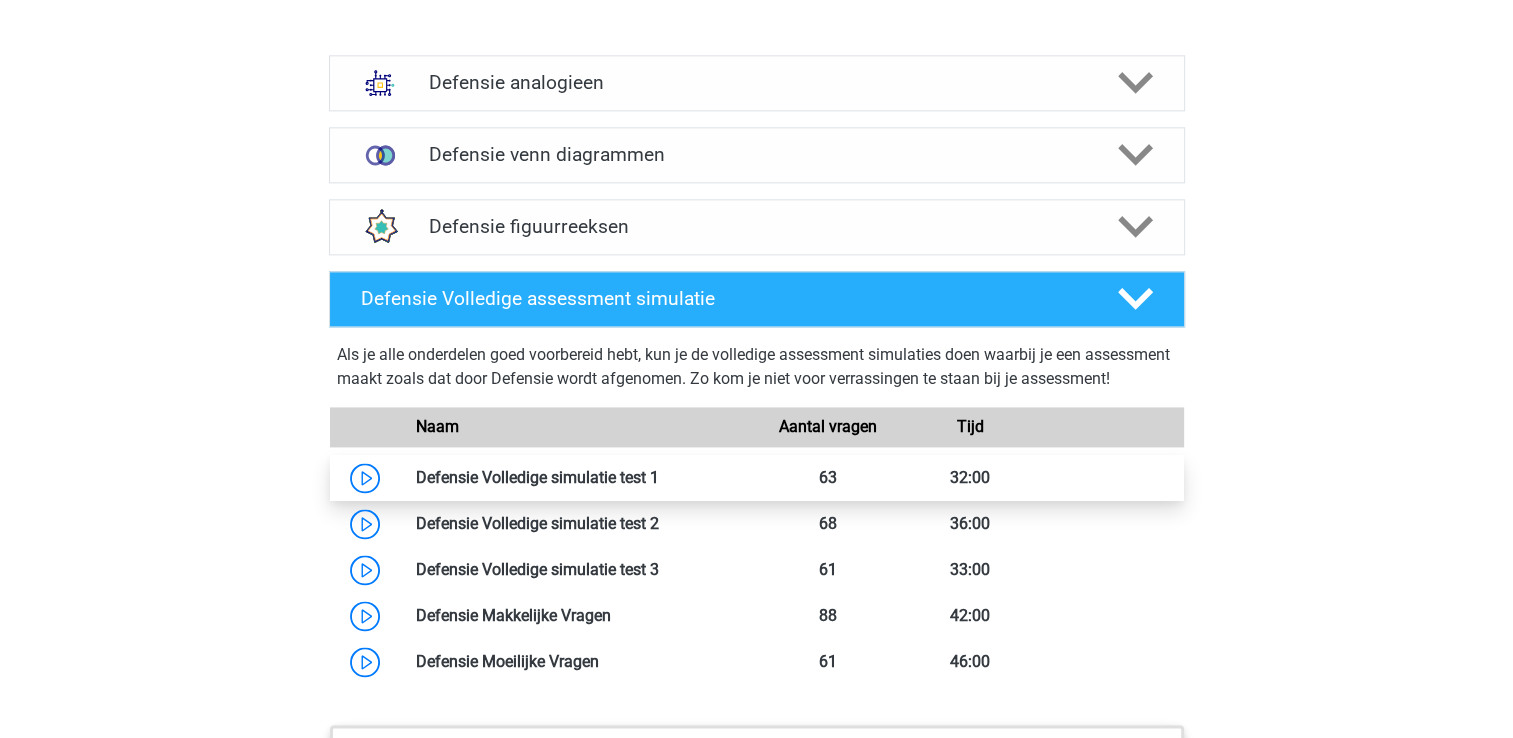 click at bounding box center (659, 477) 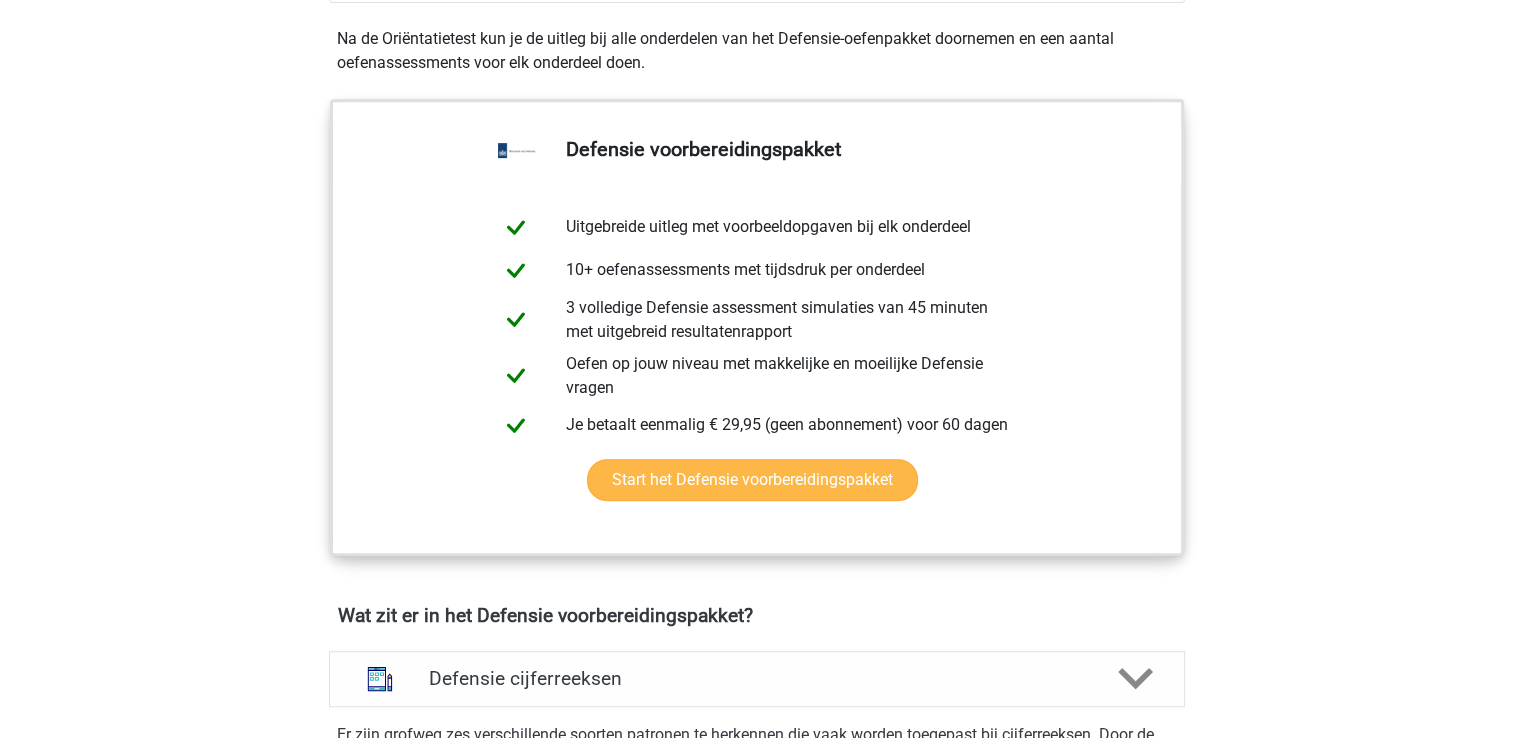 scroll, scrollTop: 1100, scrollLeft: 0, axis: vertical 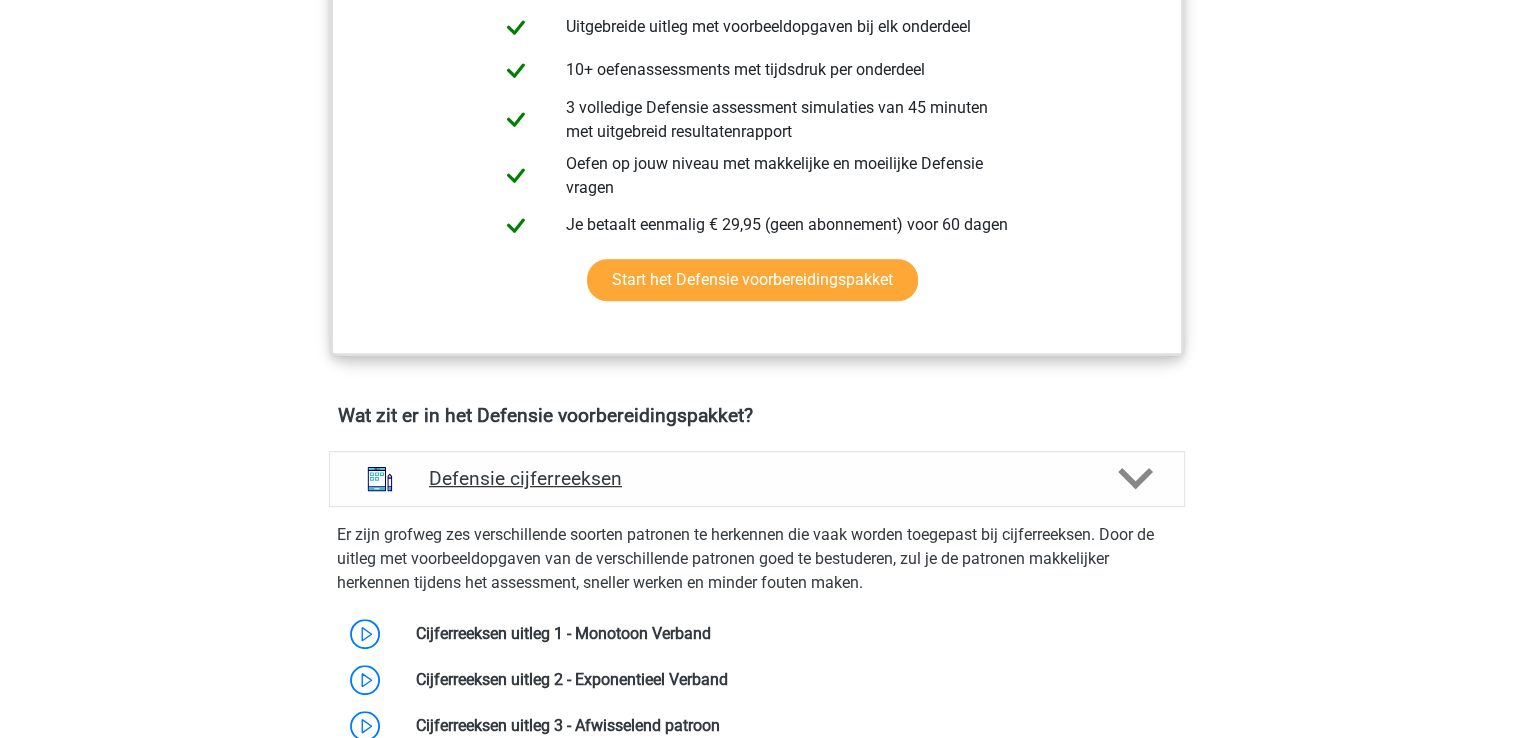 click at bounding box center (1133, 478) 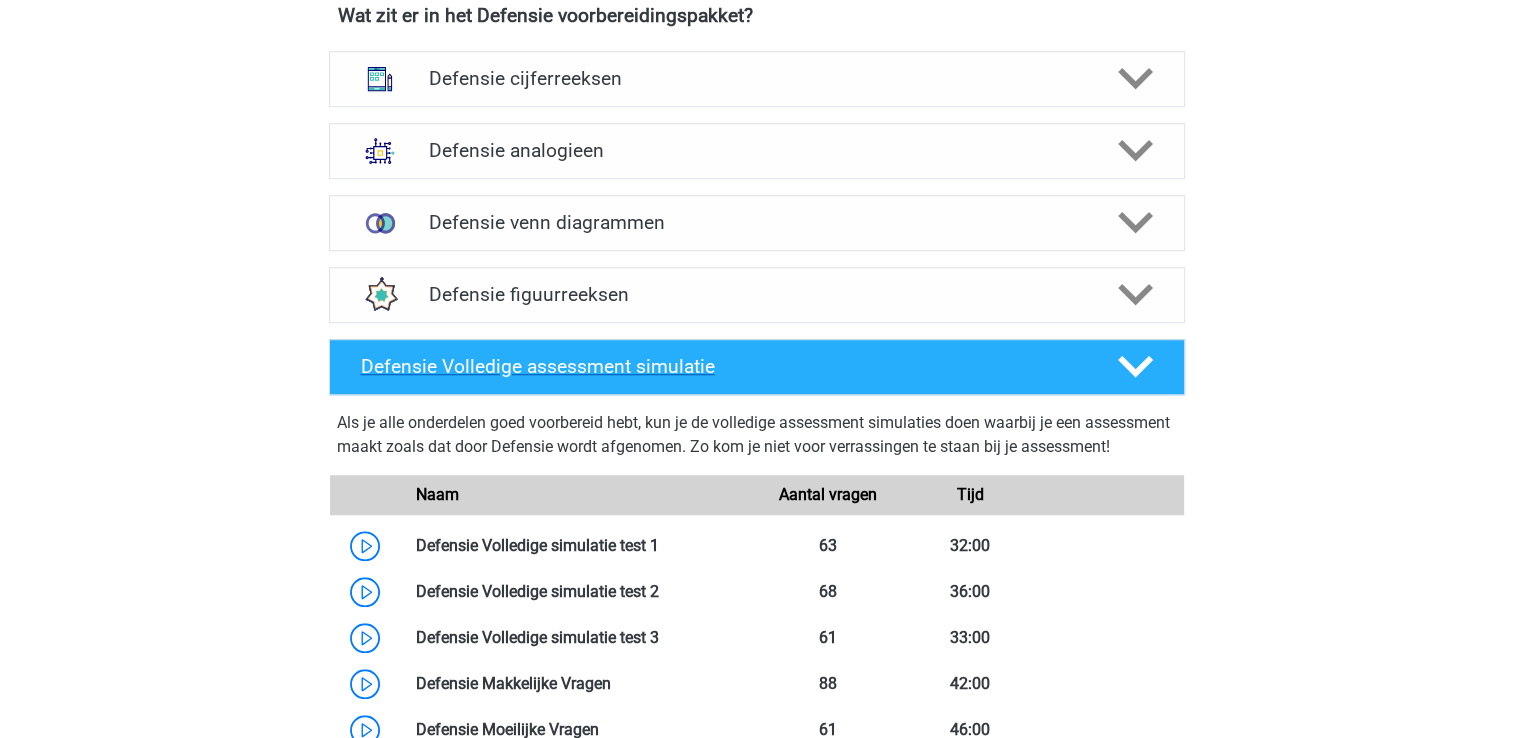 scroll, scrollTop: 1600, scrollLeft: 0, axis: vertical 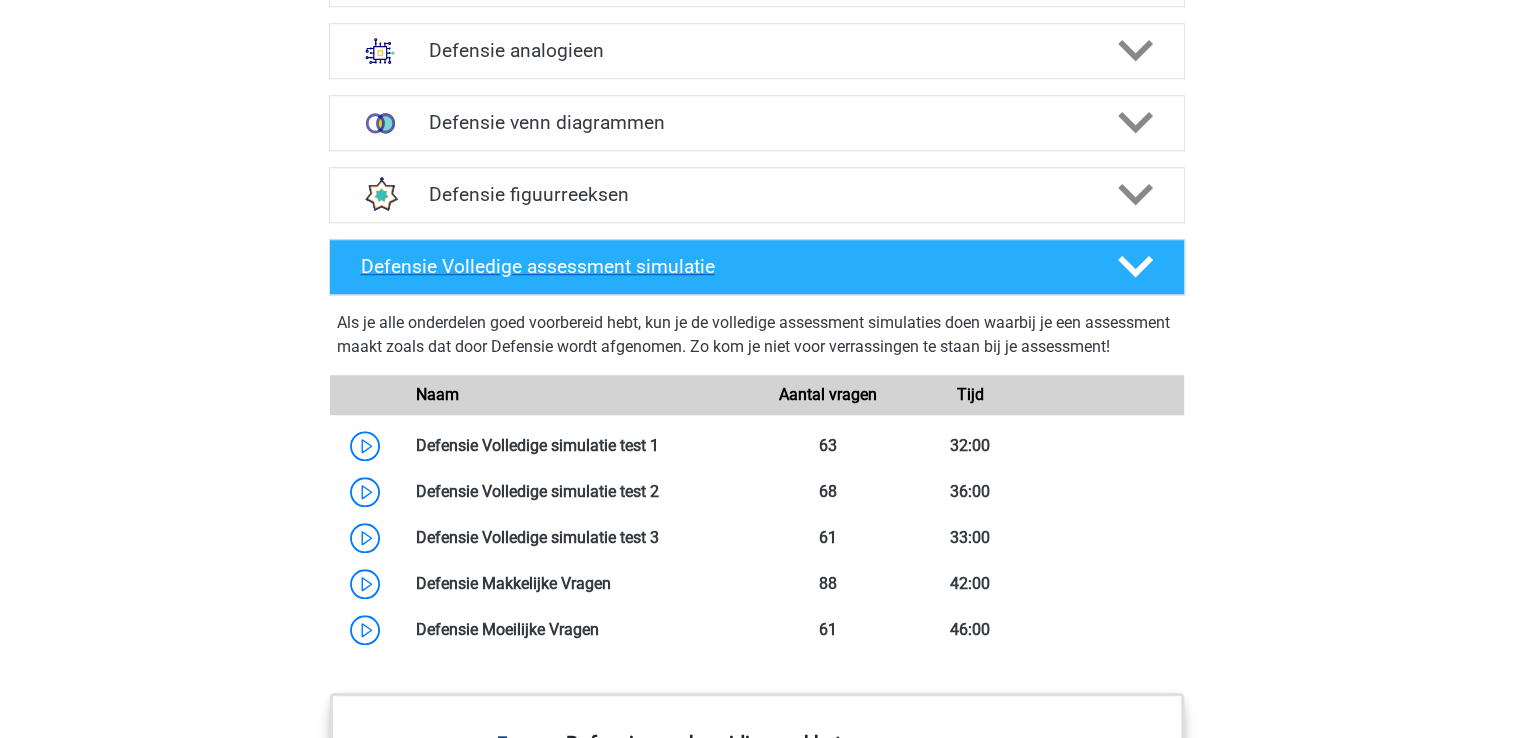 click 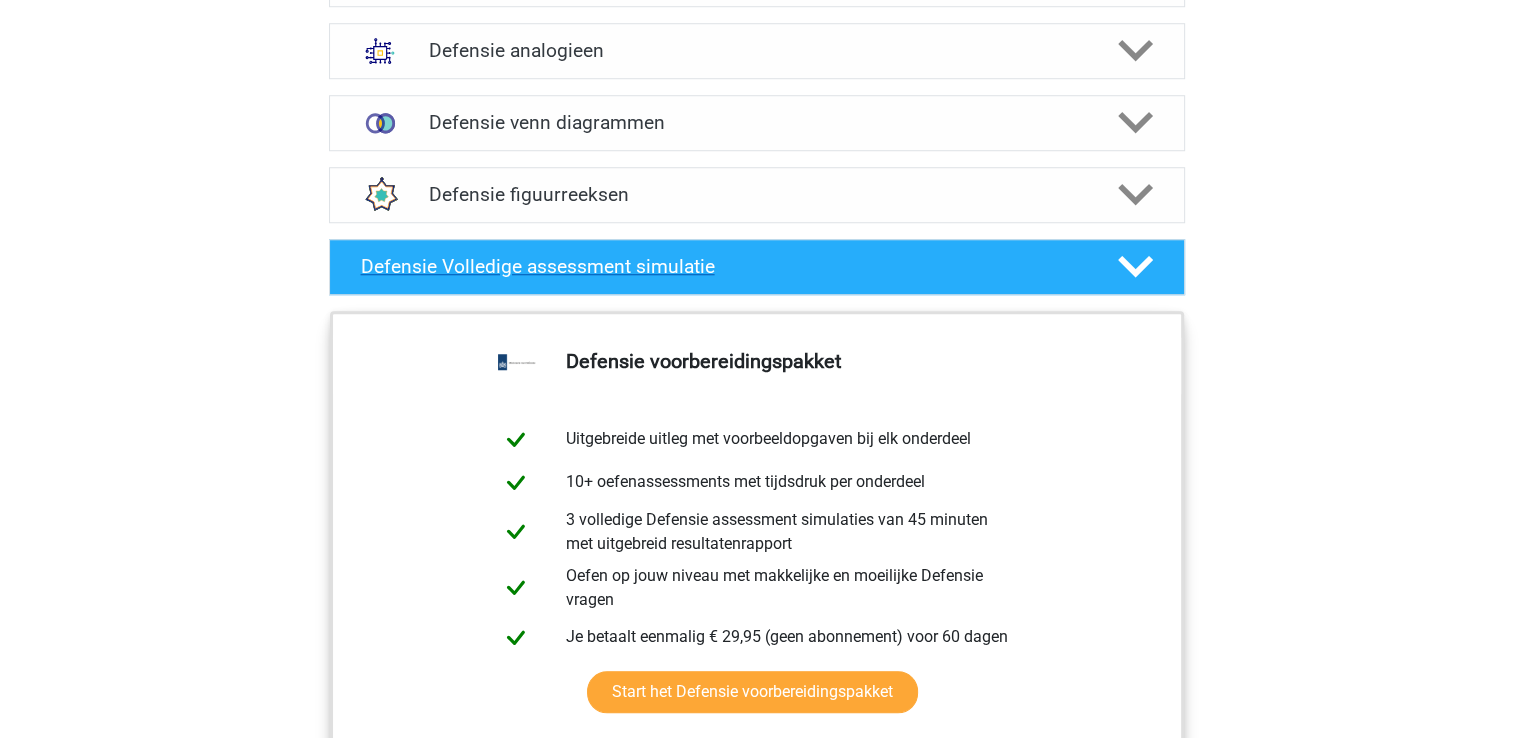 click 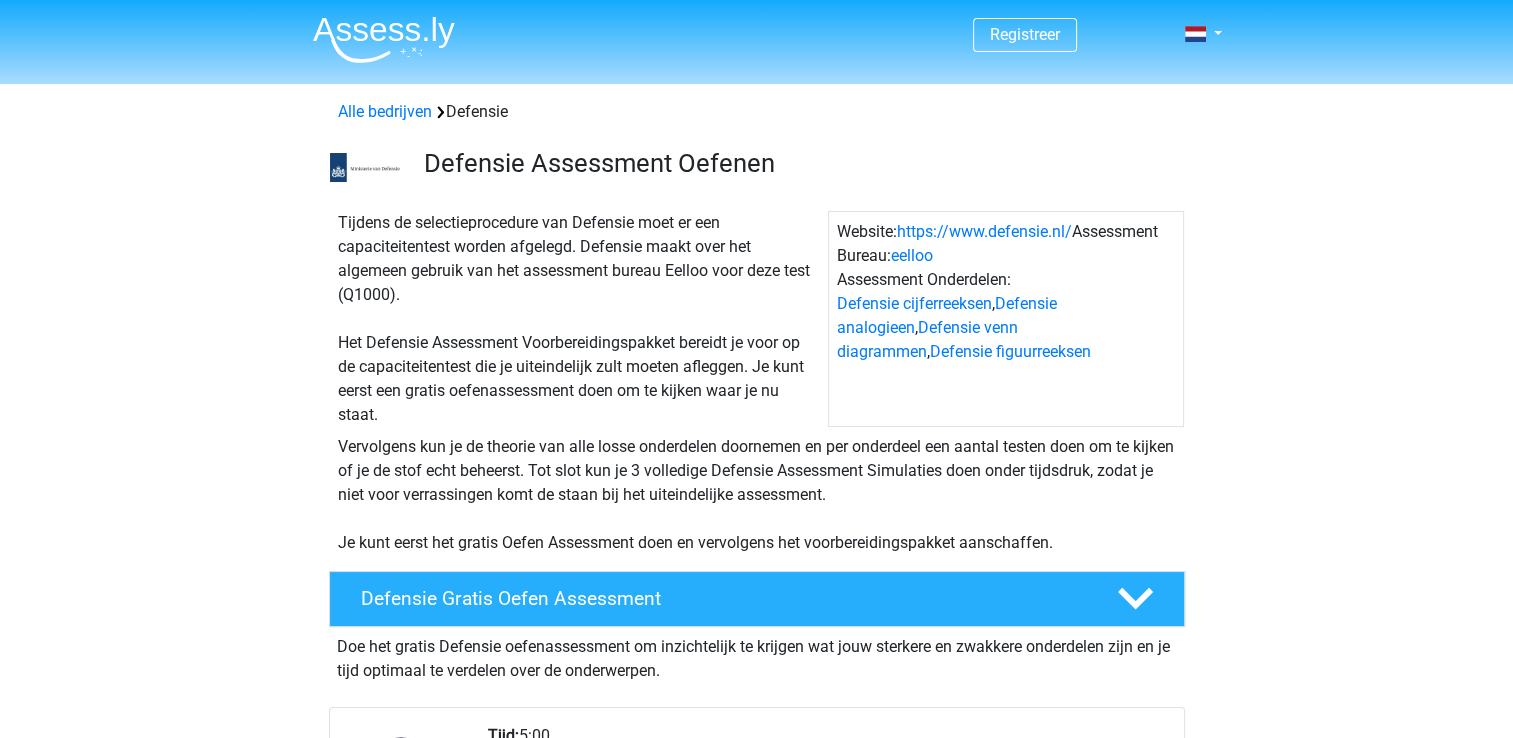 scroll, scrollTop: 500, scrollLeft: 0, axis: vertical 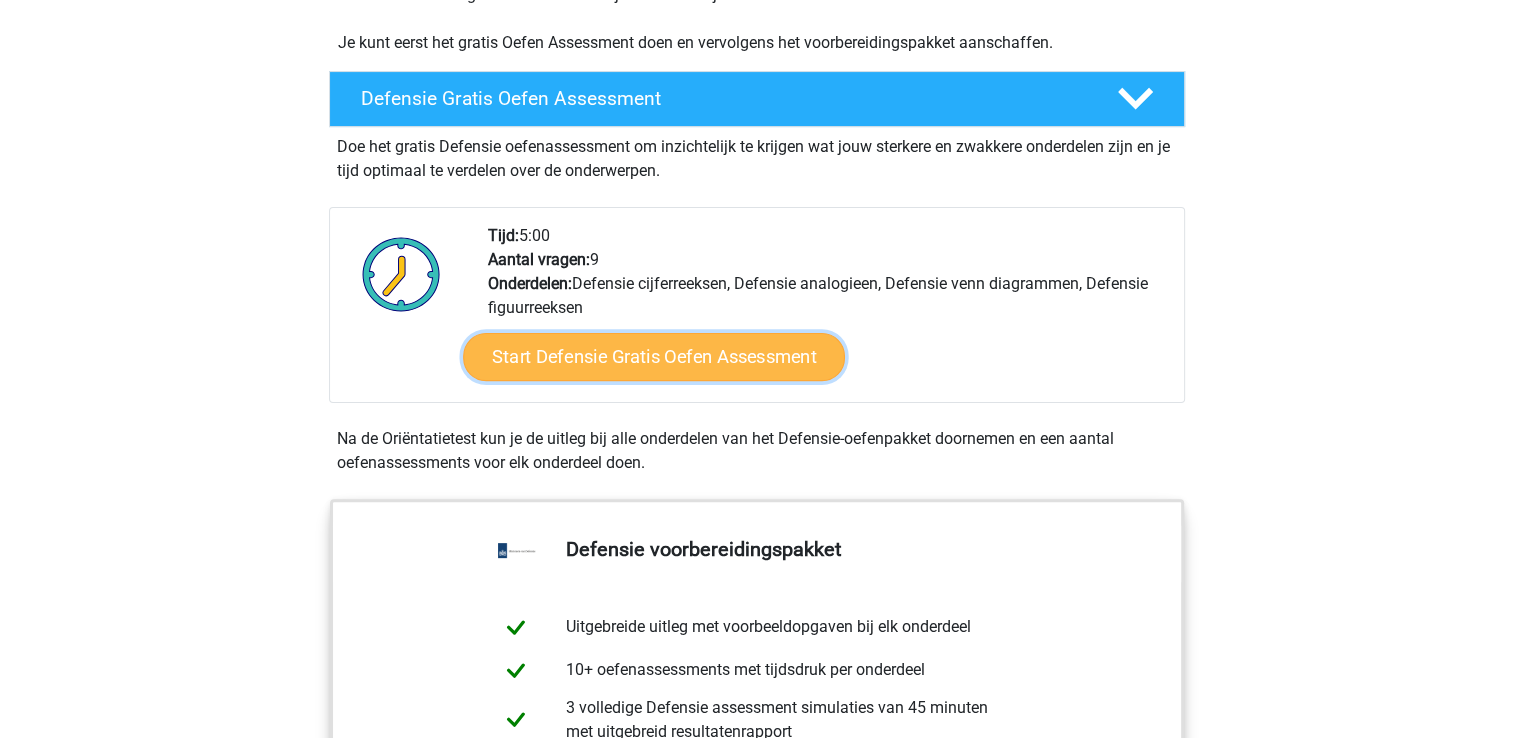 click on "Start Defensie Gratis Oefen Assessment" at bounding box center [654, 357] 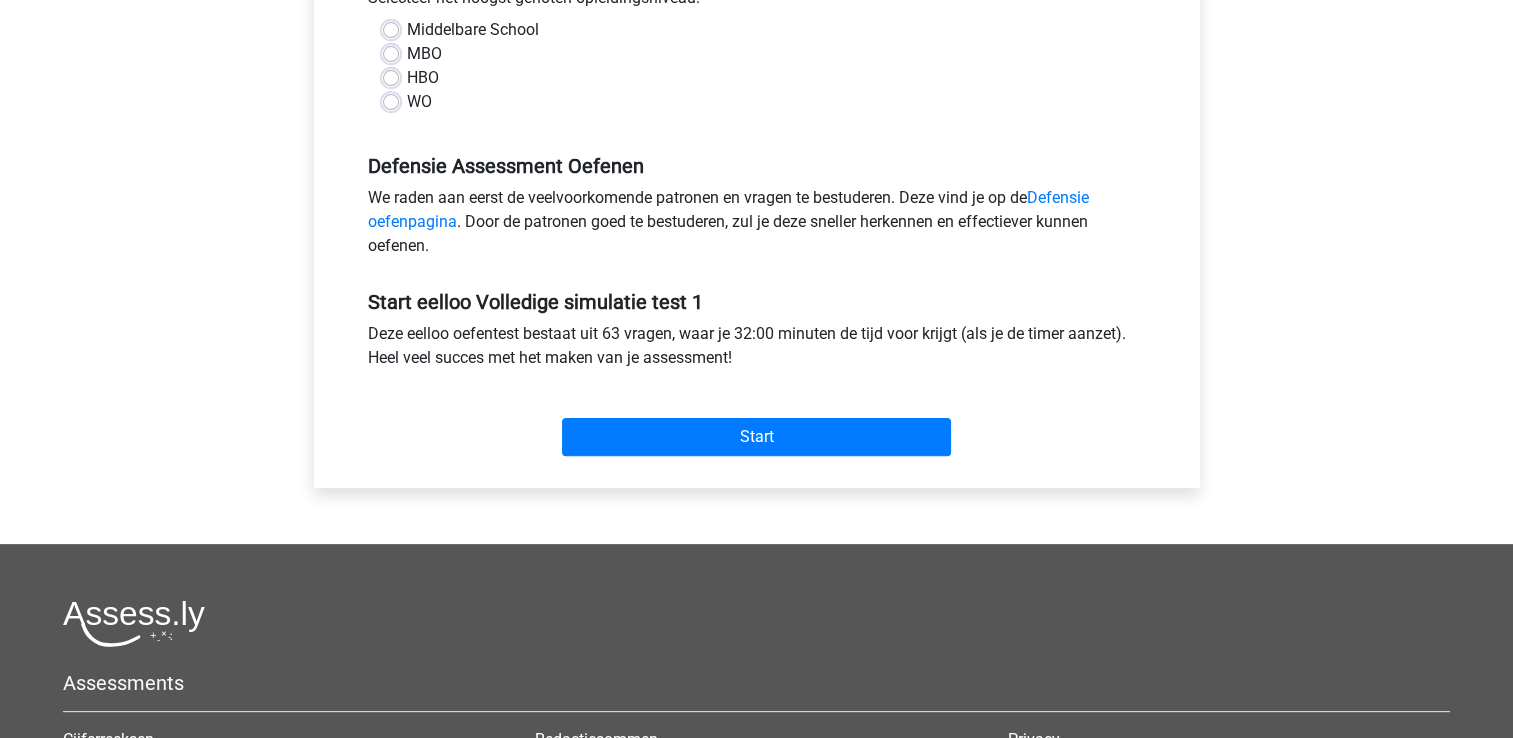 scroll, scrollTop: 0, scrollLeft: 0, axis: both 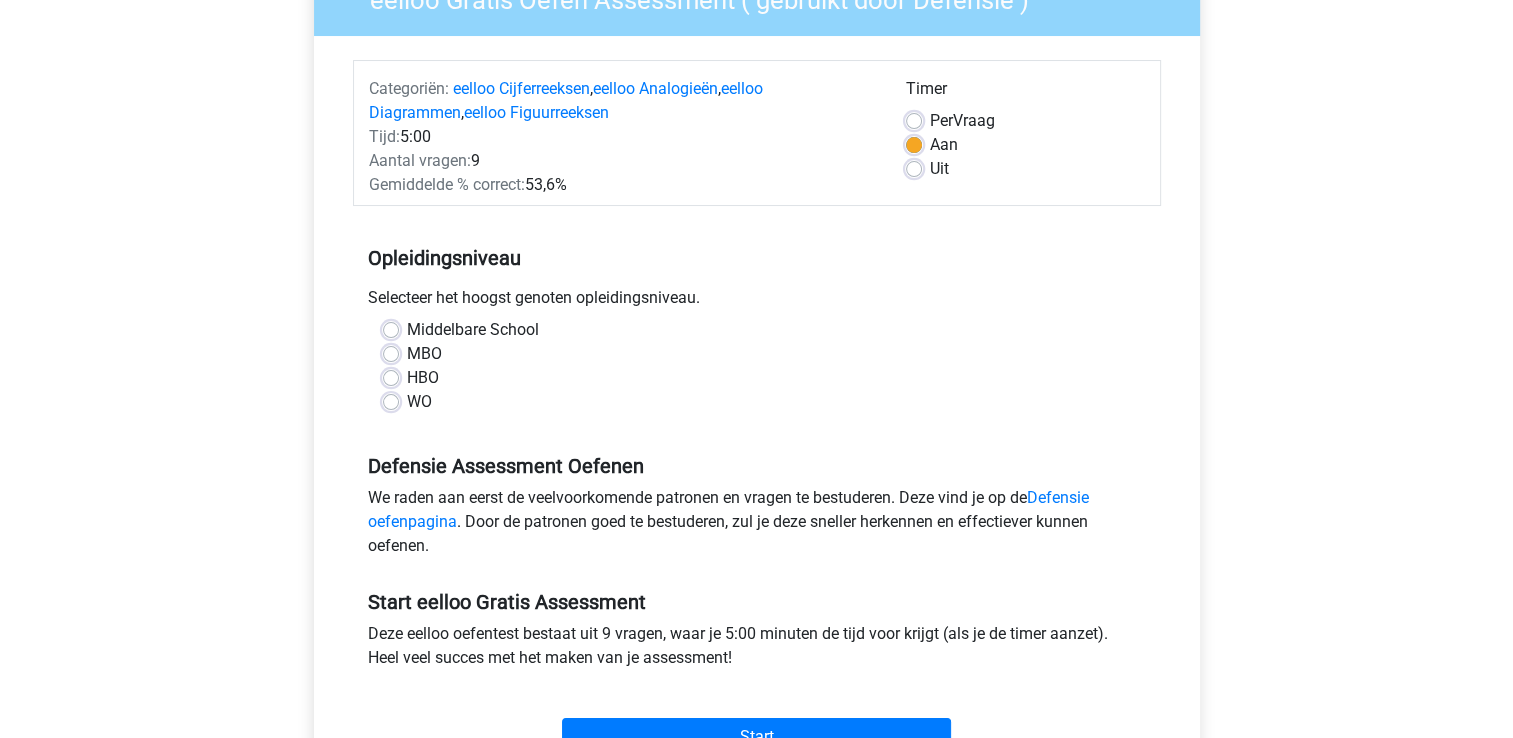 click on "HBO" at bounding box center (423, 378) 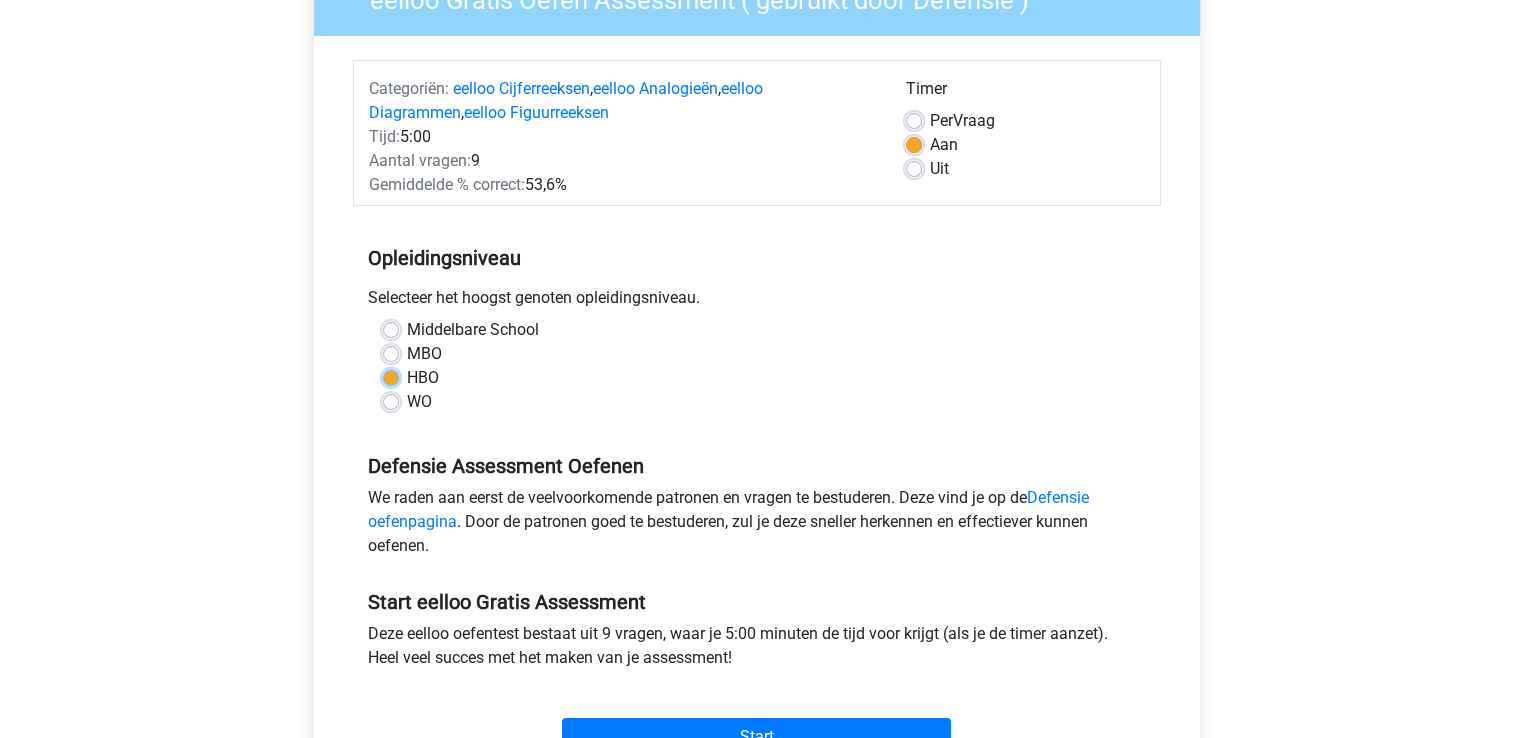 radio on "true" 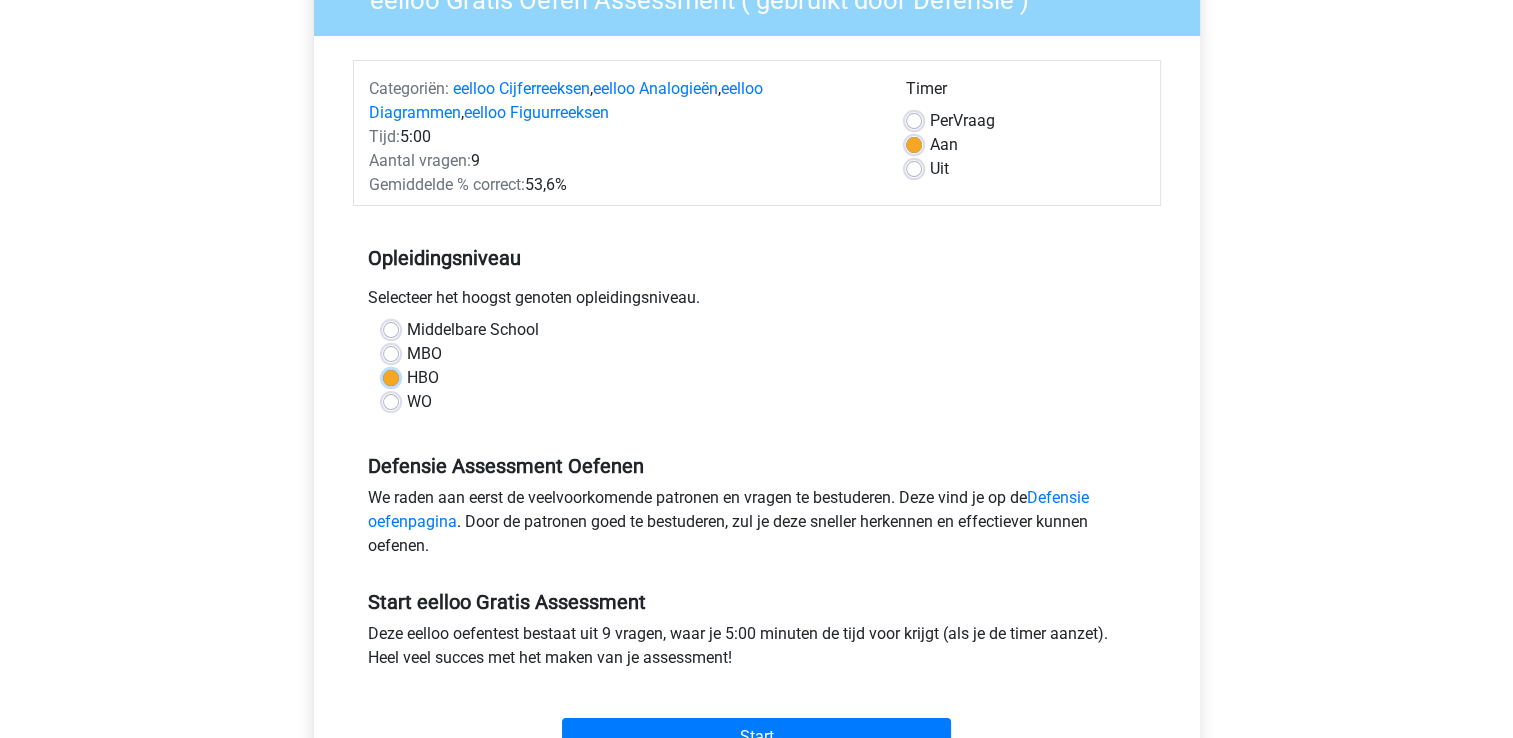 scroll, scrollTop: 300, scrollLeft: 0, axis: vertical 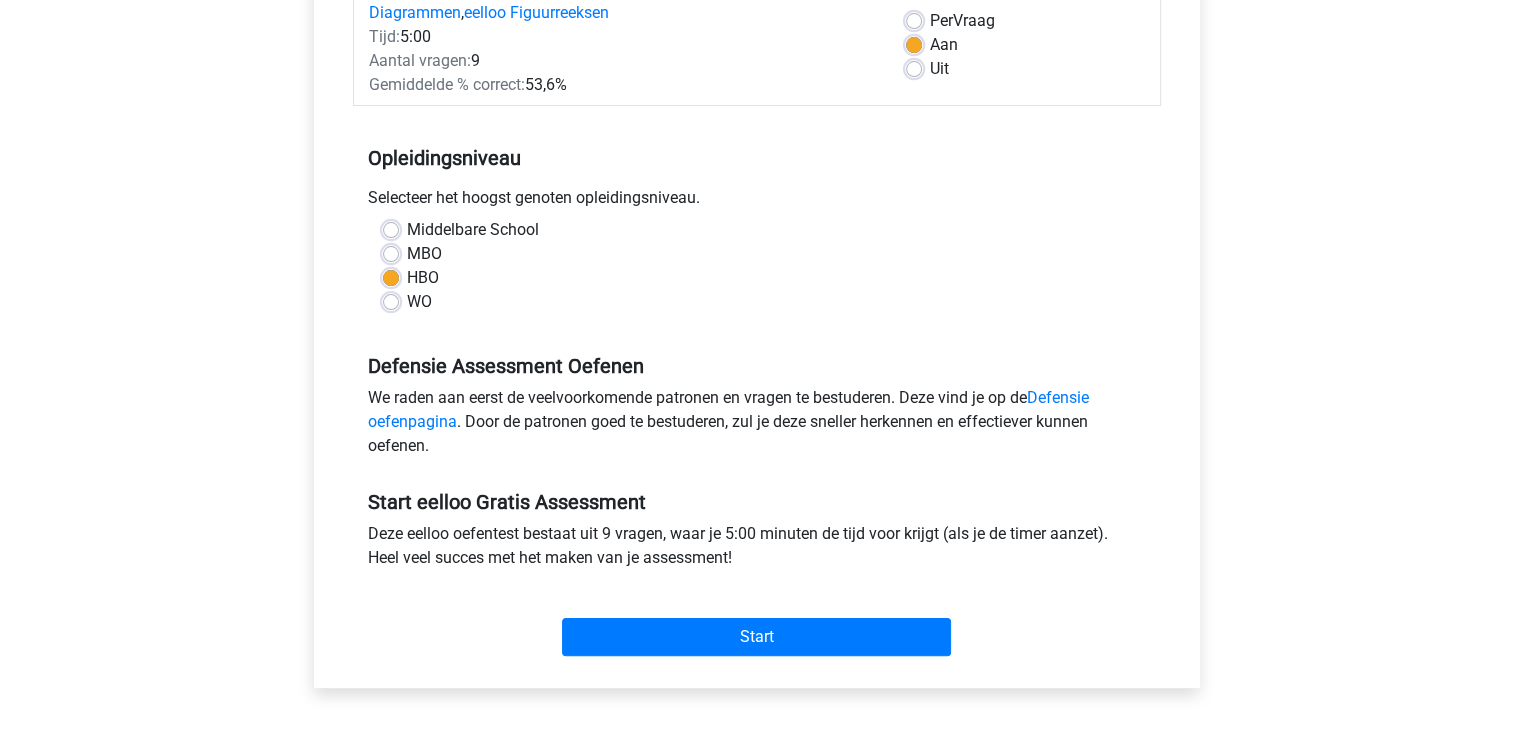 click on "Per  Vraag" at bounding box center (962, 21) 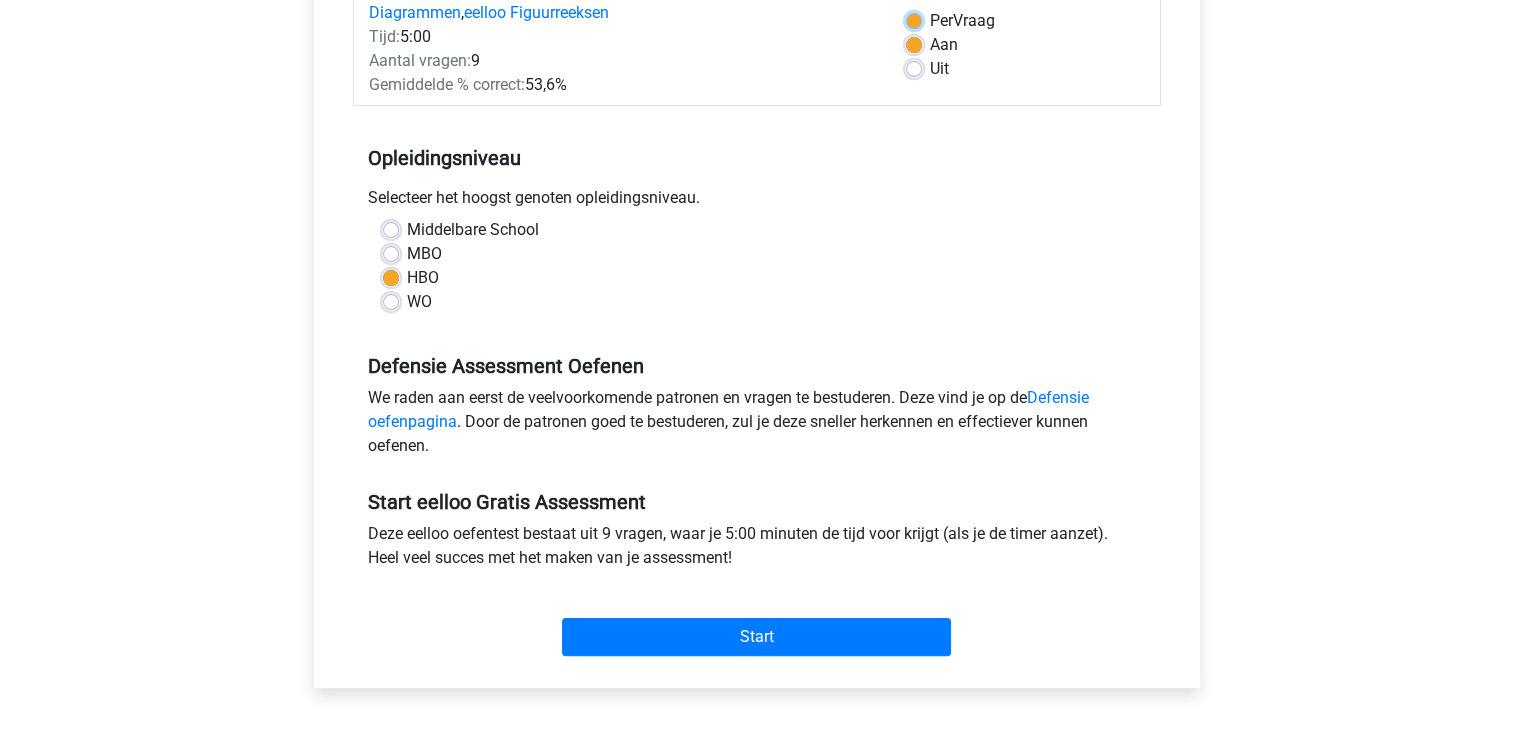 radio on "true" 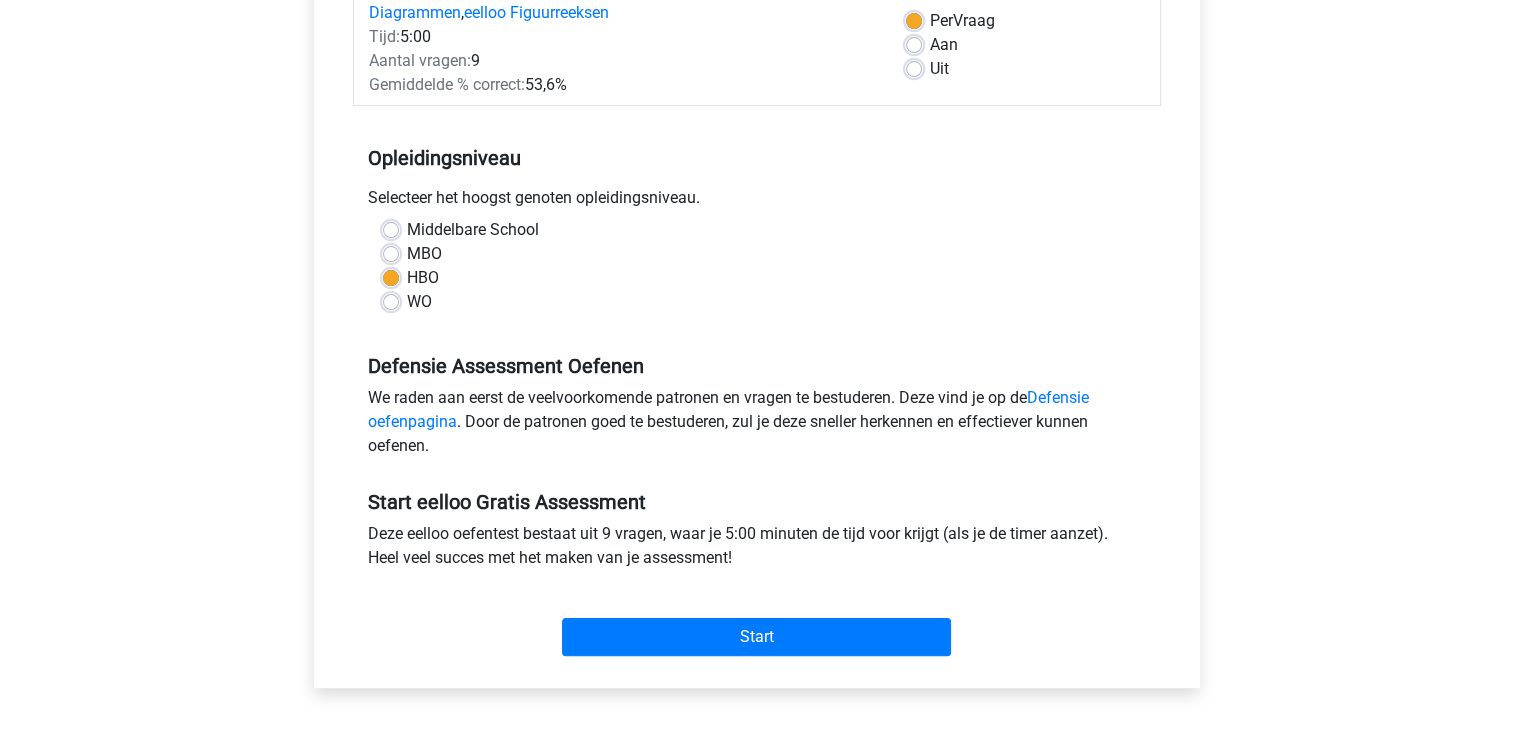click on "Aan" at bounding box center [944, 45] 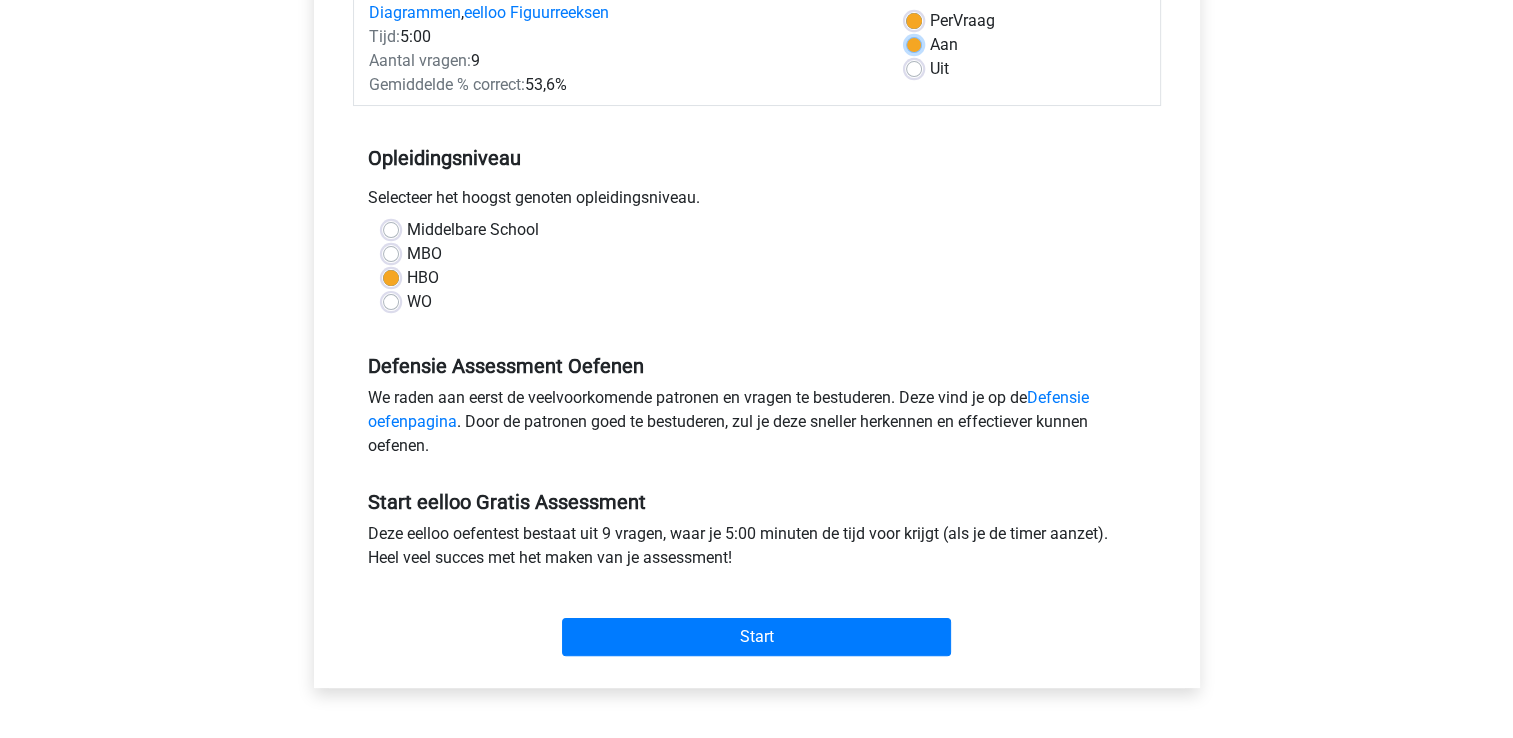 radio on "true" 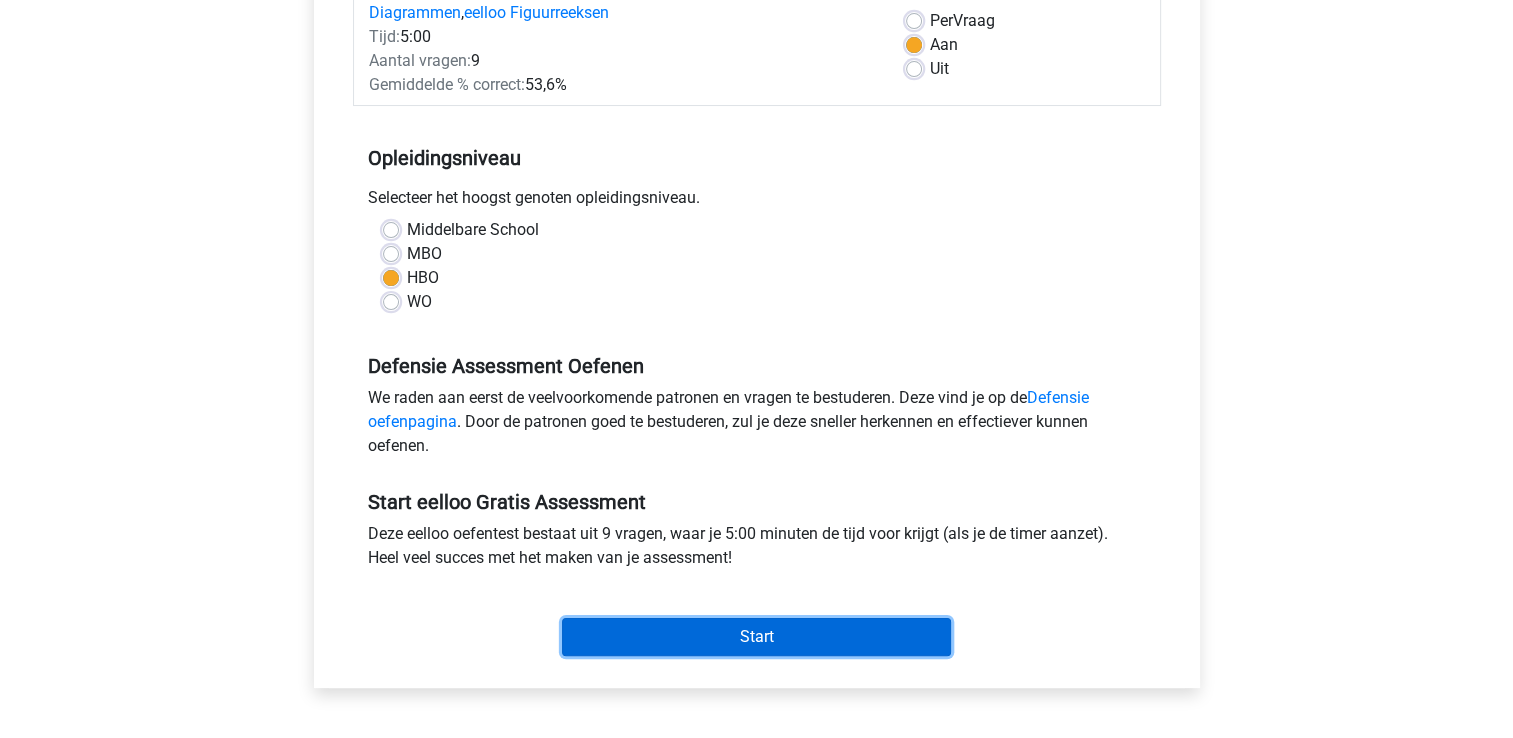 click on "Start" at bounding box center (756, 637) 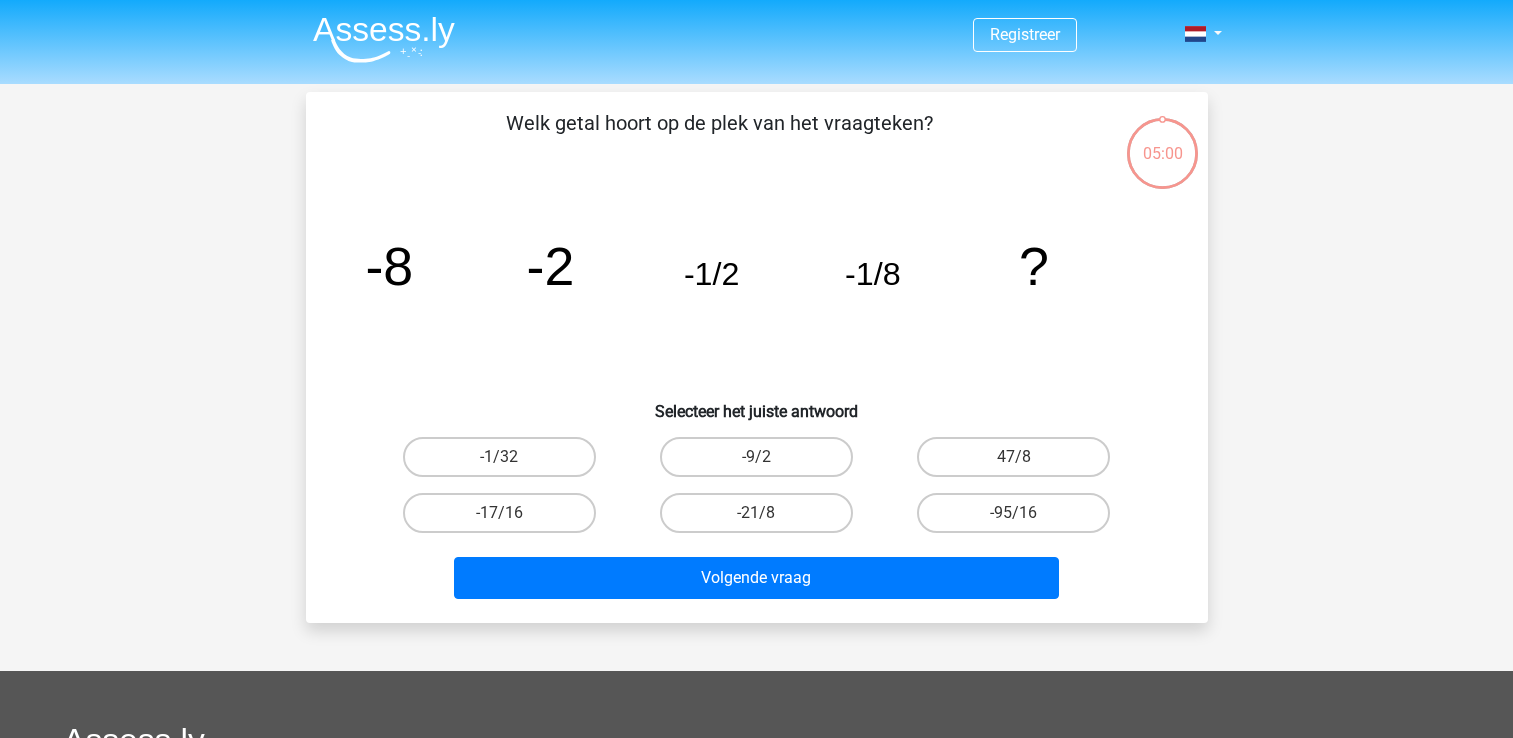 scroll, scrollTop: 0, scrollLeft: 0, axis: both 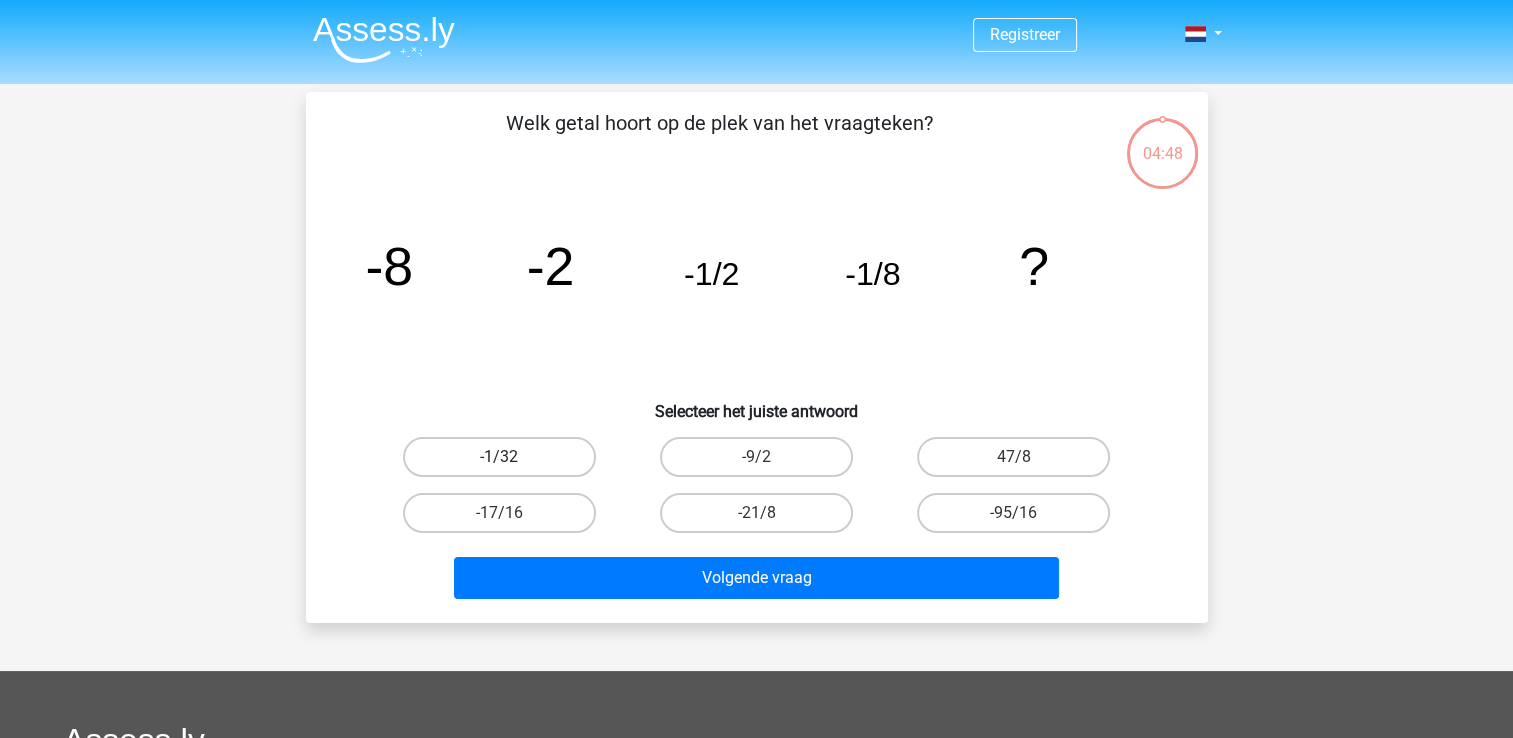 click on "-1/32" at bounding box center (499, 457) 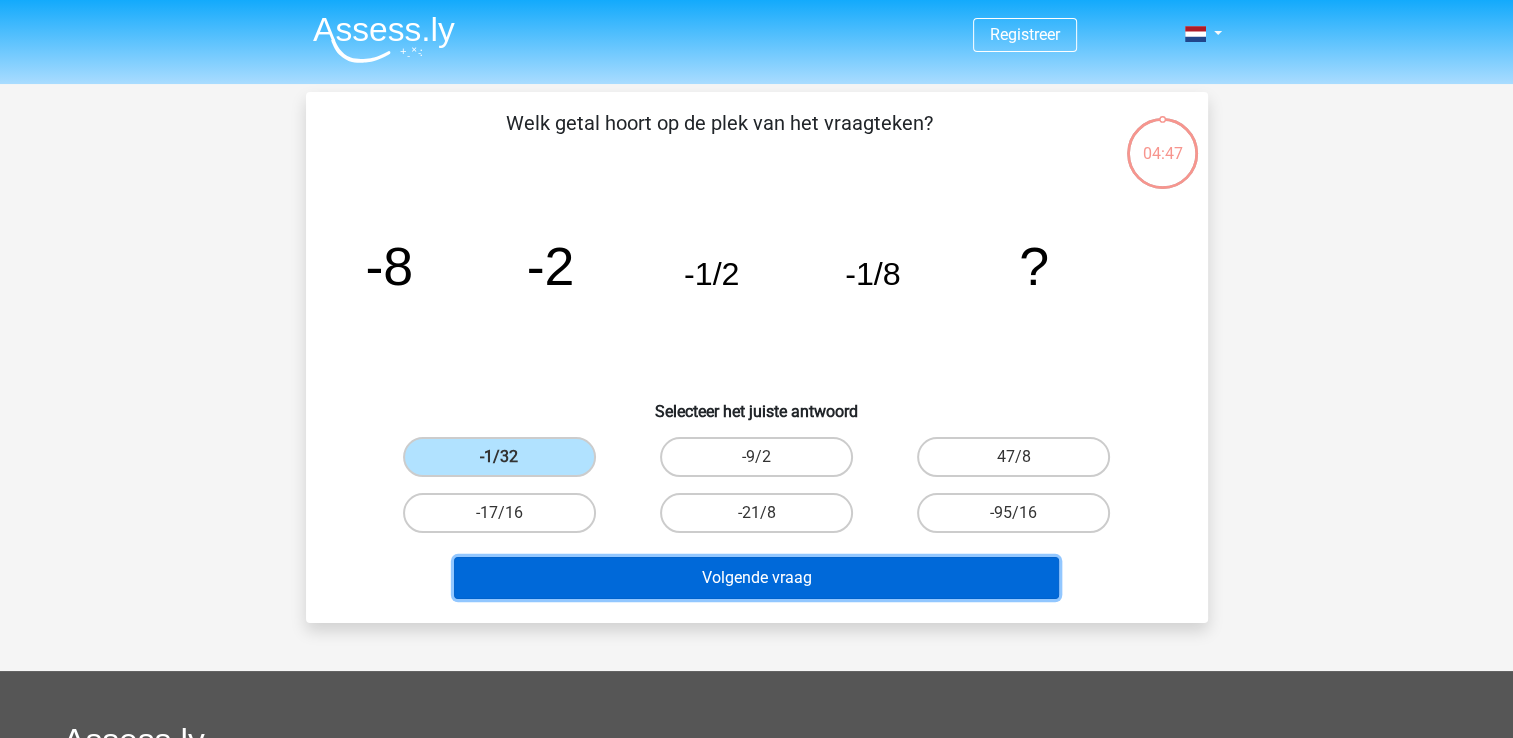 click on "Volgende vraag" at bounding box center (756, 578) 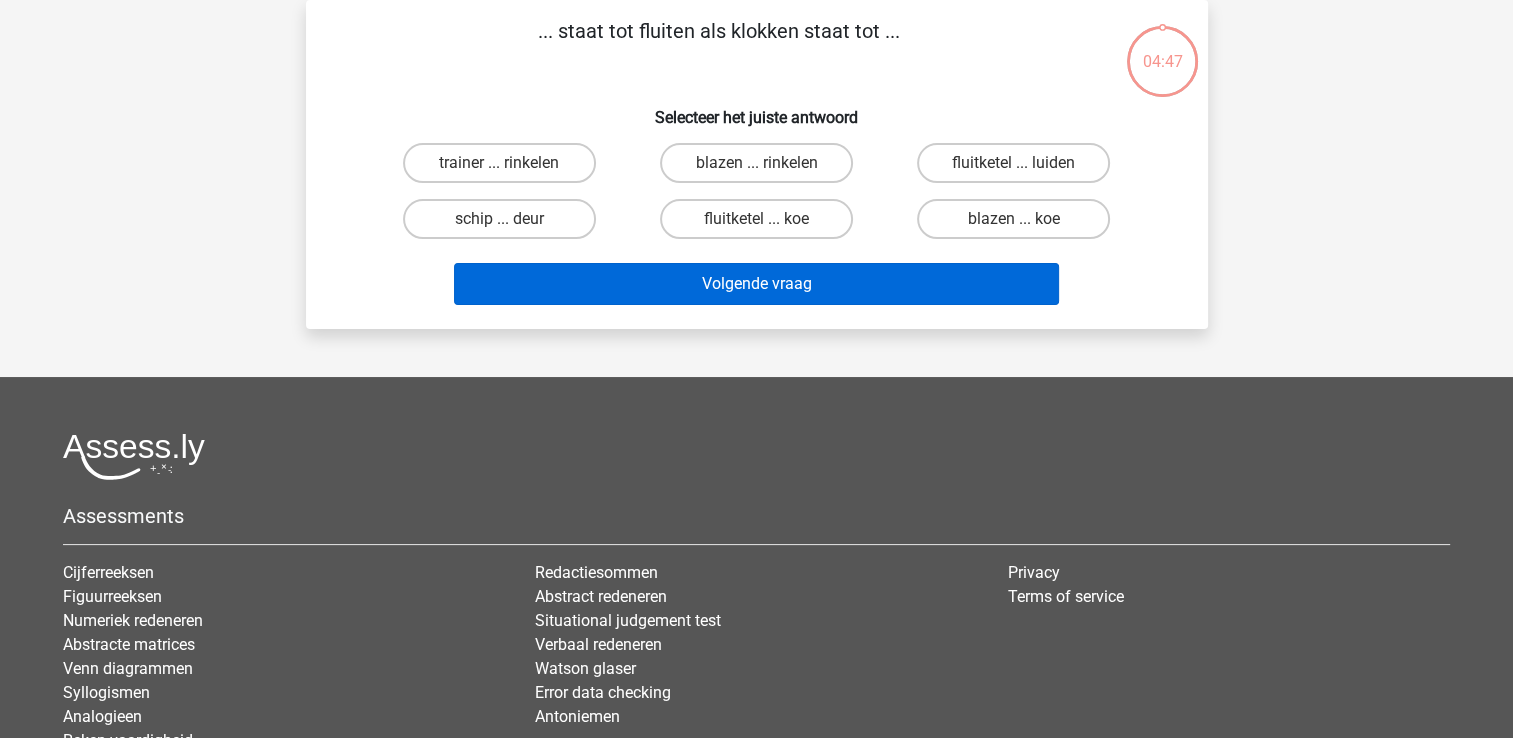 scroll, scrollTop: 0, scrollLeft: 0, axis: both 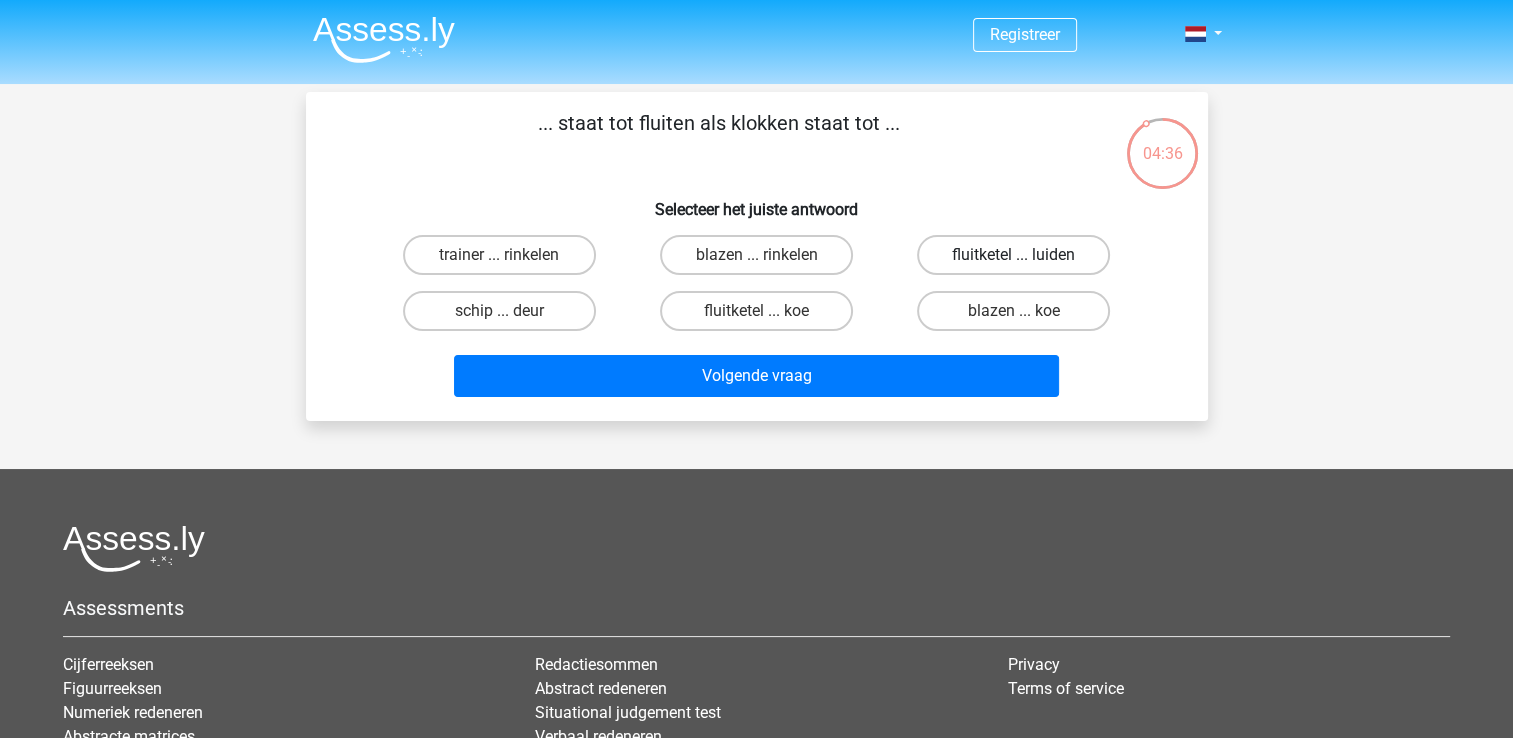 click on "fluitketel ... luiden" at bounding box center (1013, 255) 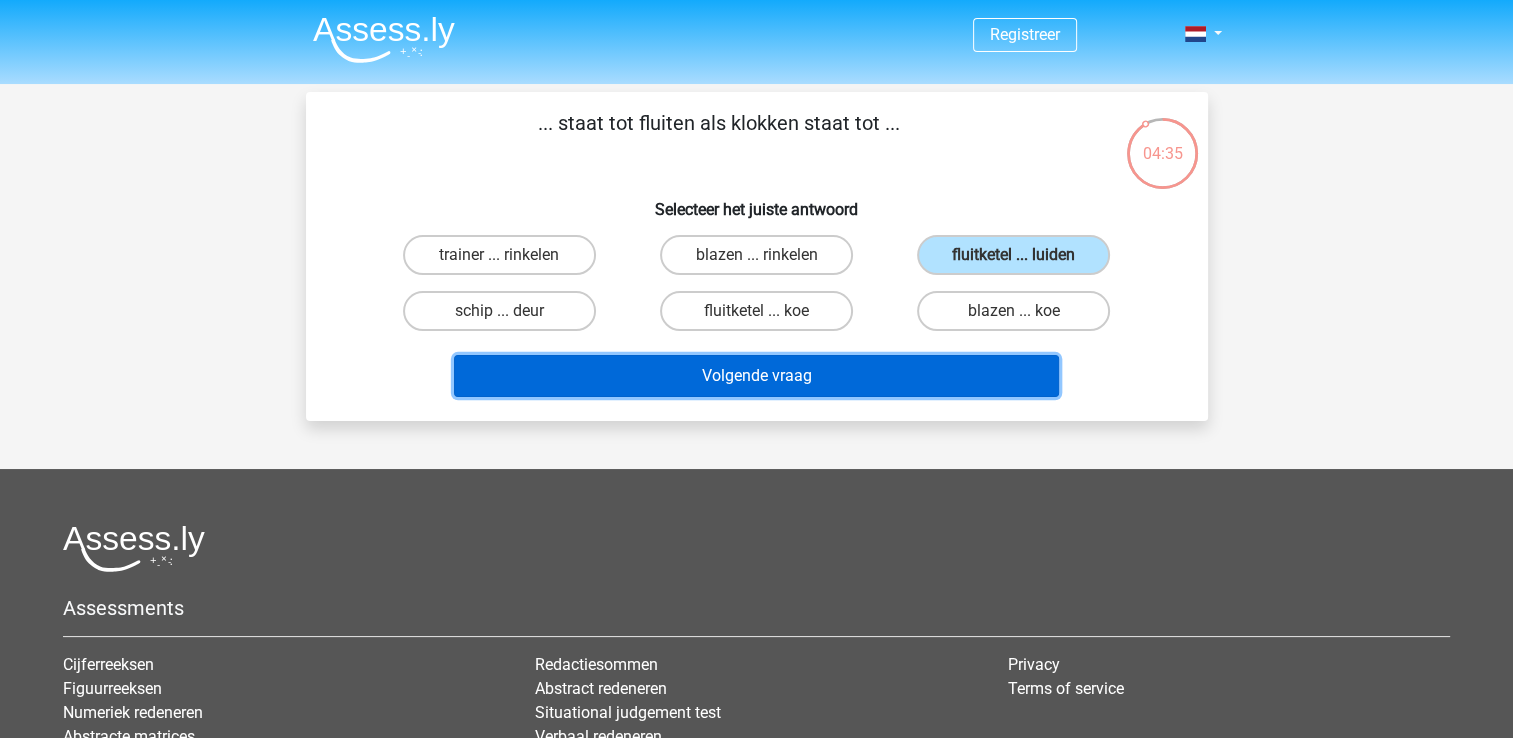 click on "Volgende vraag" at bounding box center [756, 376] 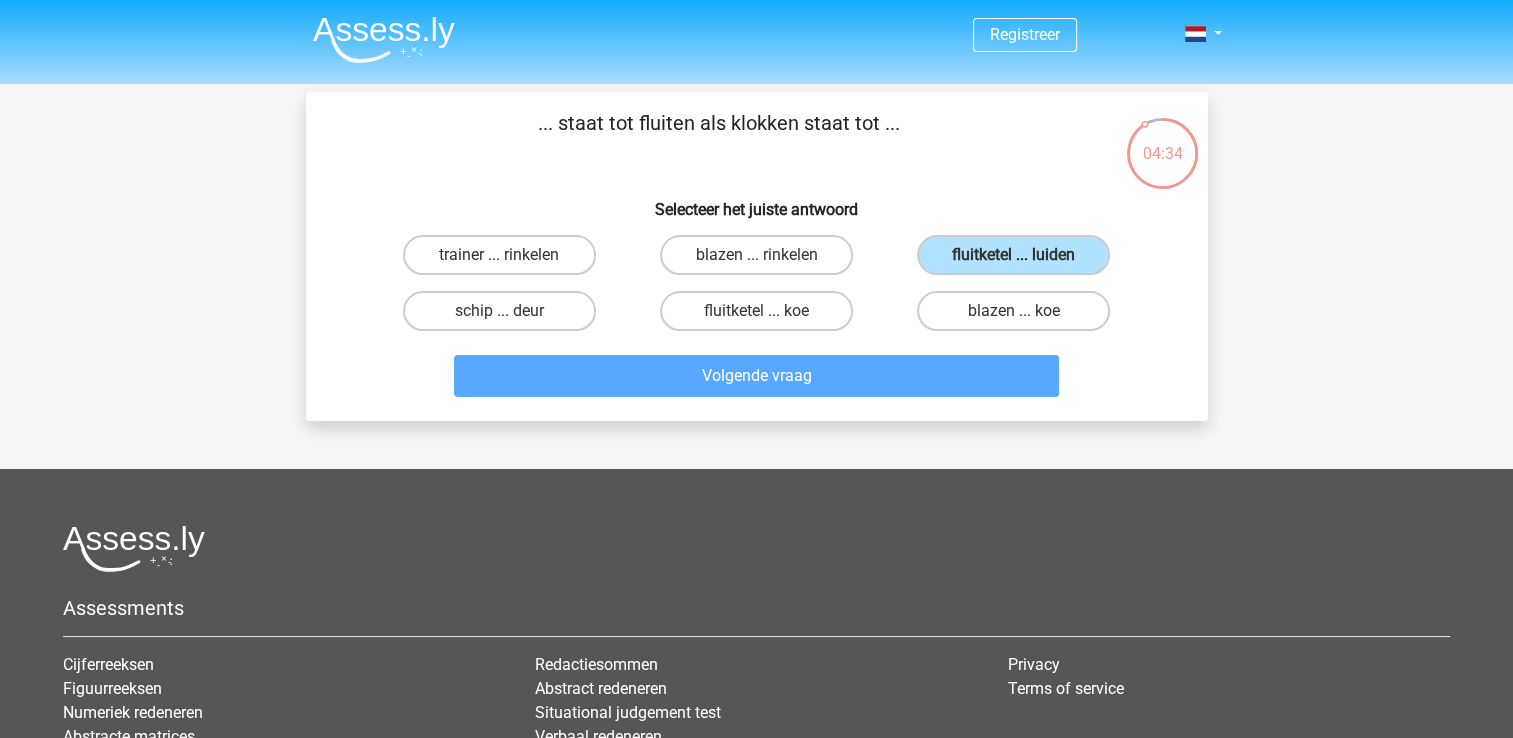 scroll, scrollTop: 92, scrollLeft: 0, axis: vertical 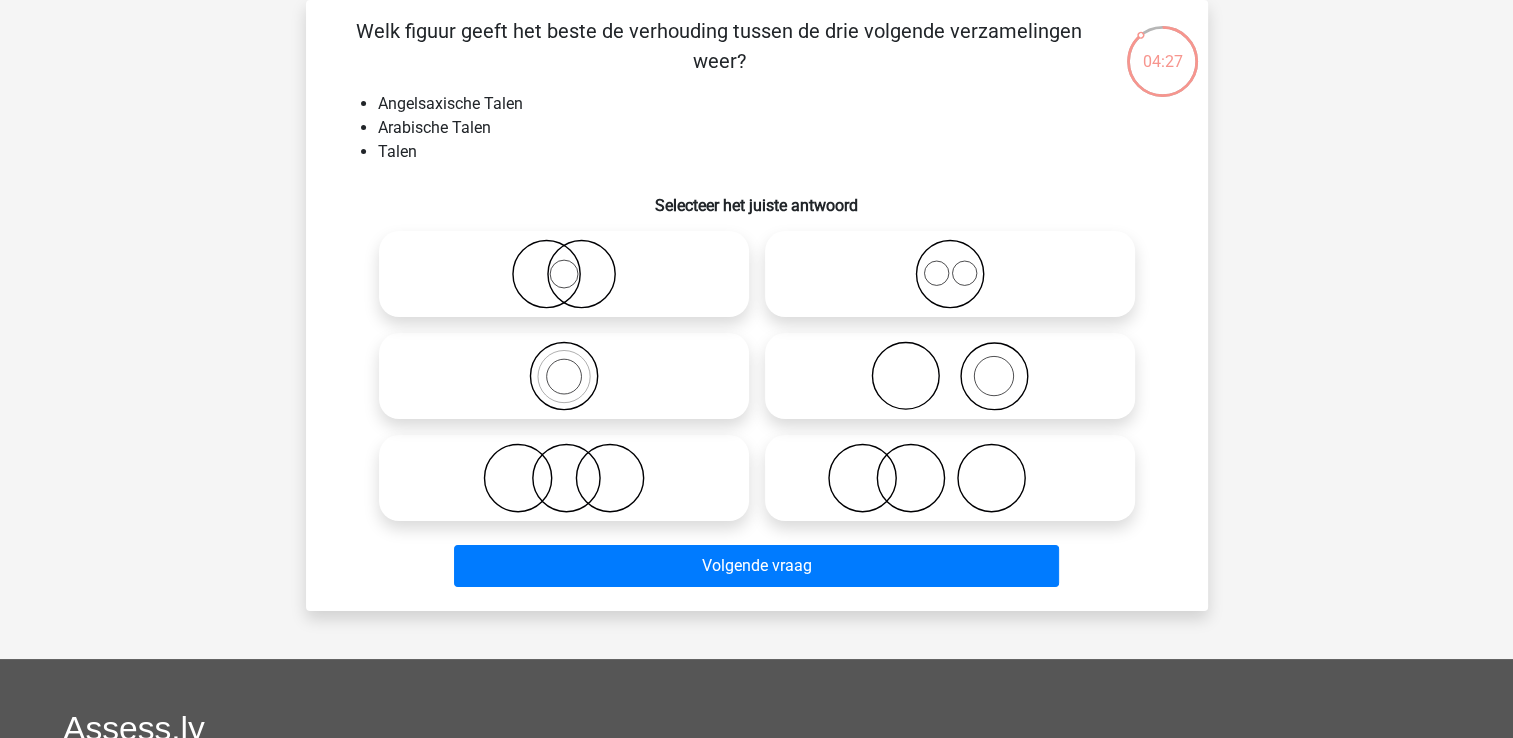 click 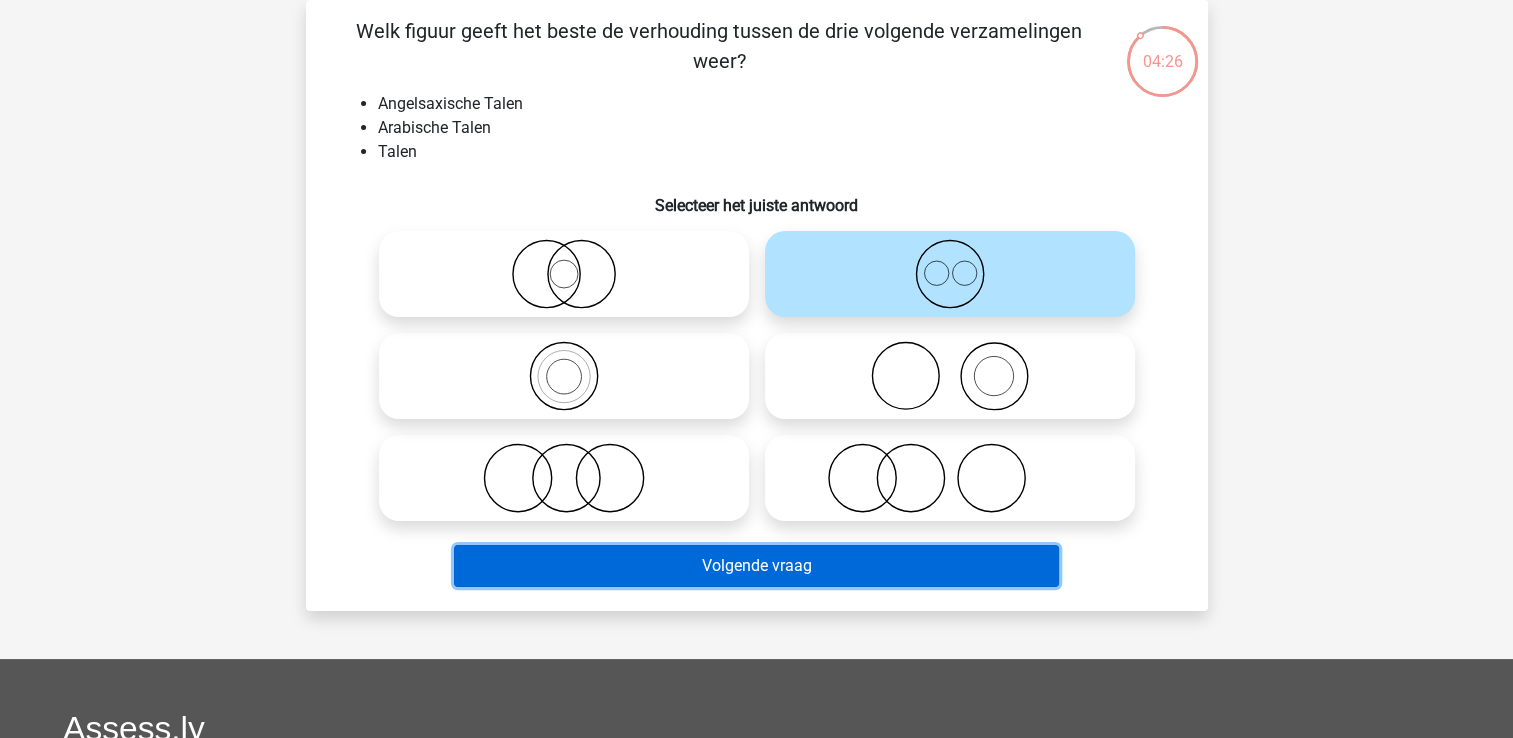 click on "Volgende vraag" at bounding box center [756, 566] 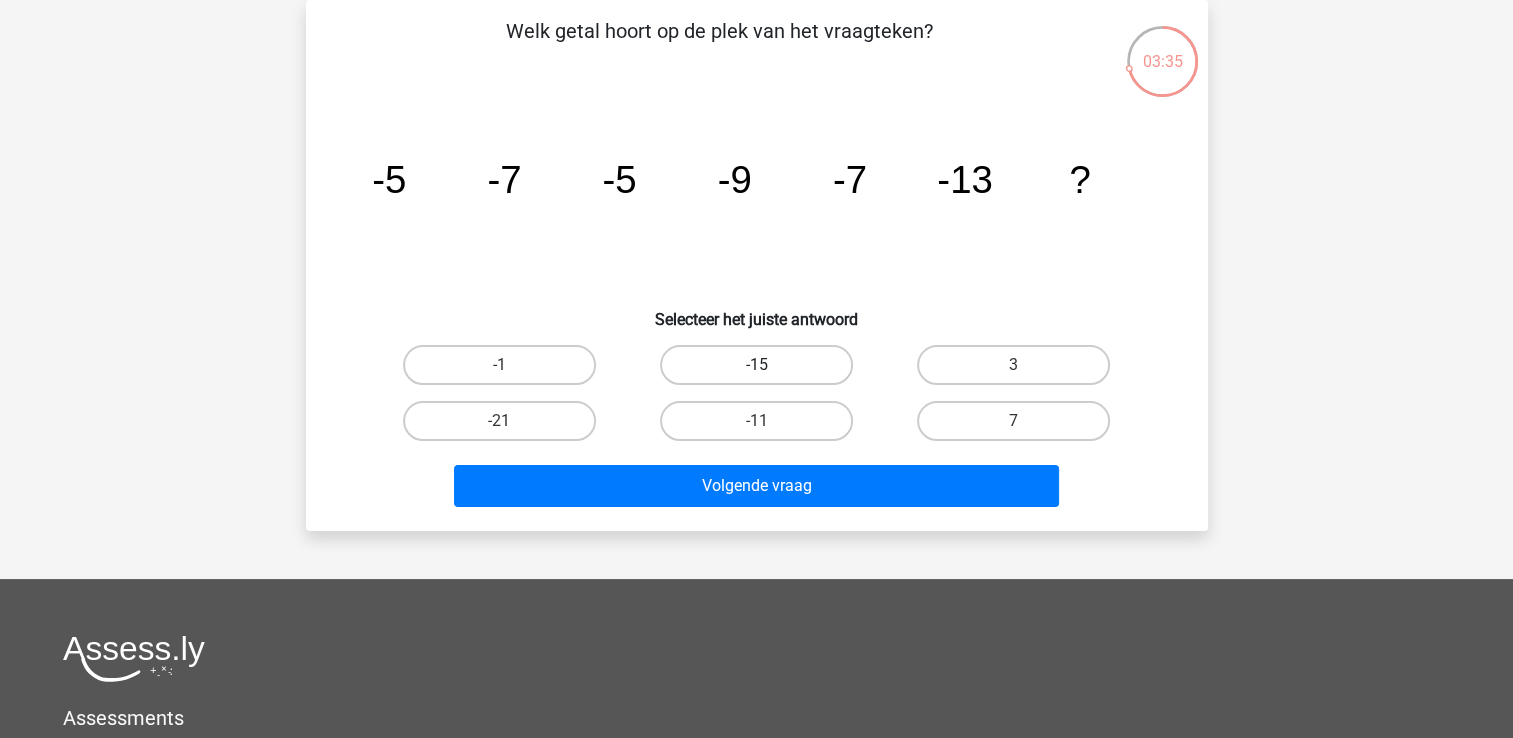 click on "-15" at bounding box center (756, 365) 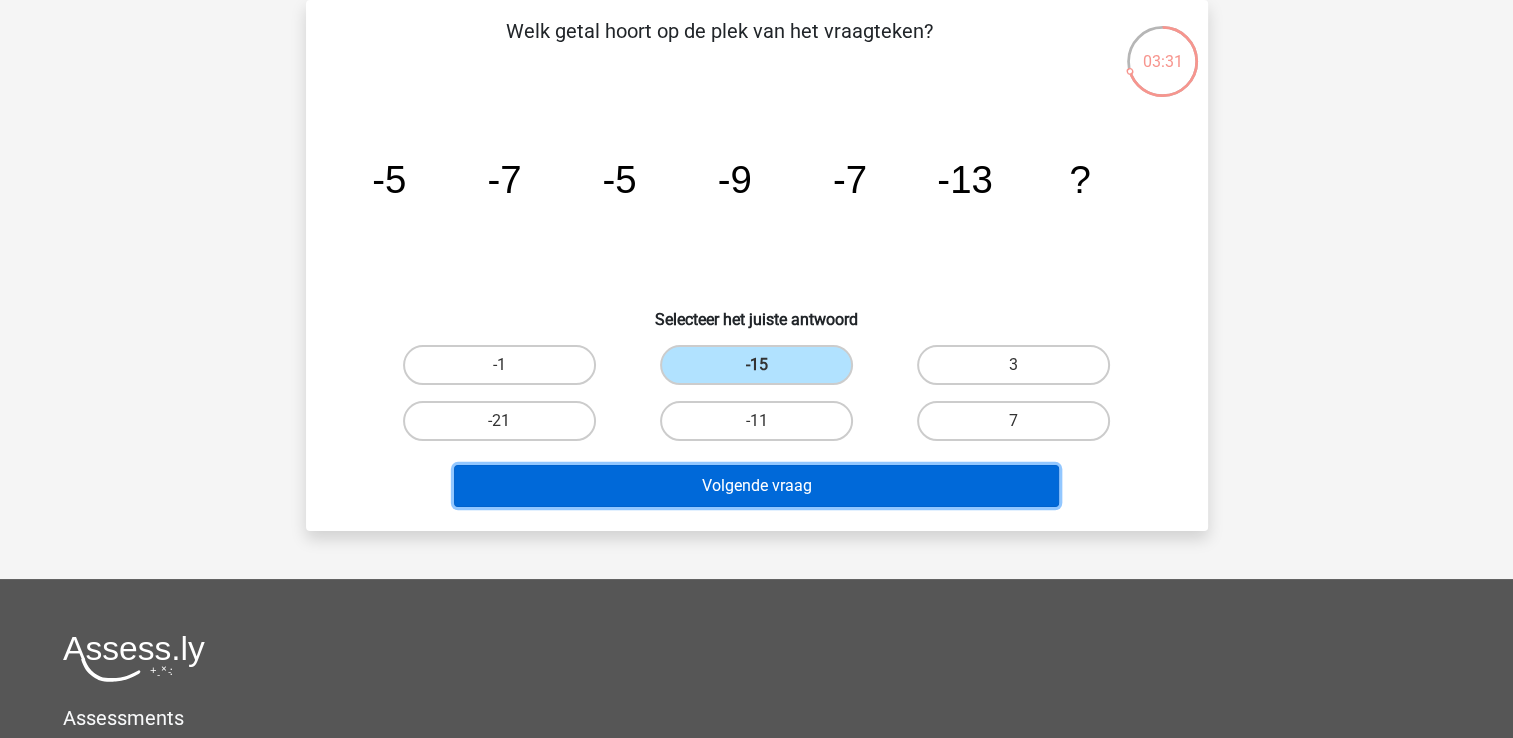 click on "Volgende vraag" at bounding box center (756, 486) 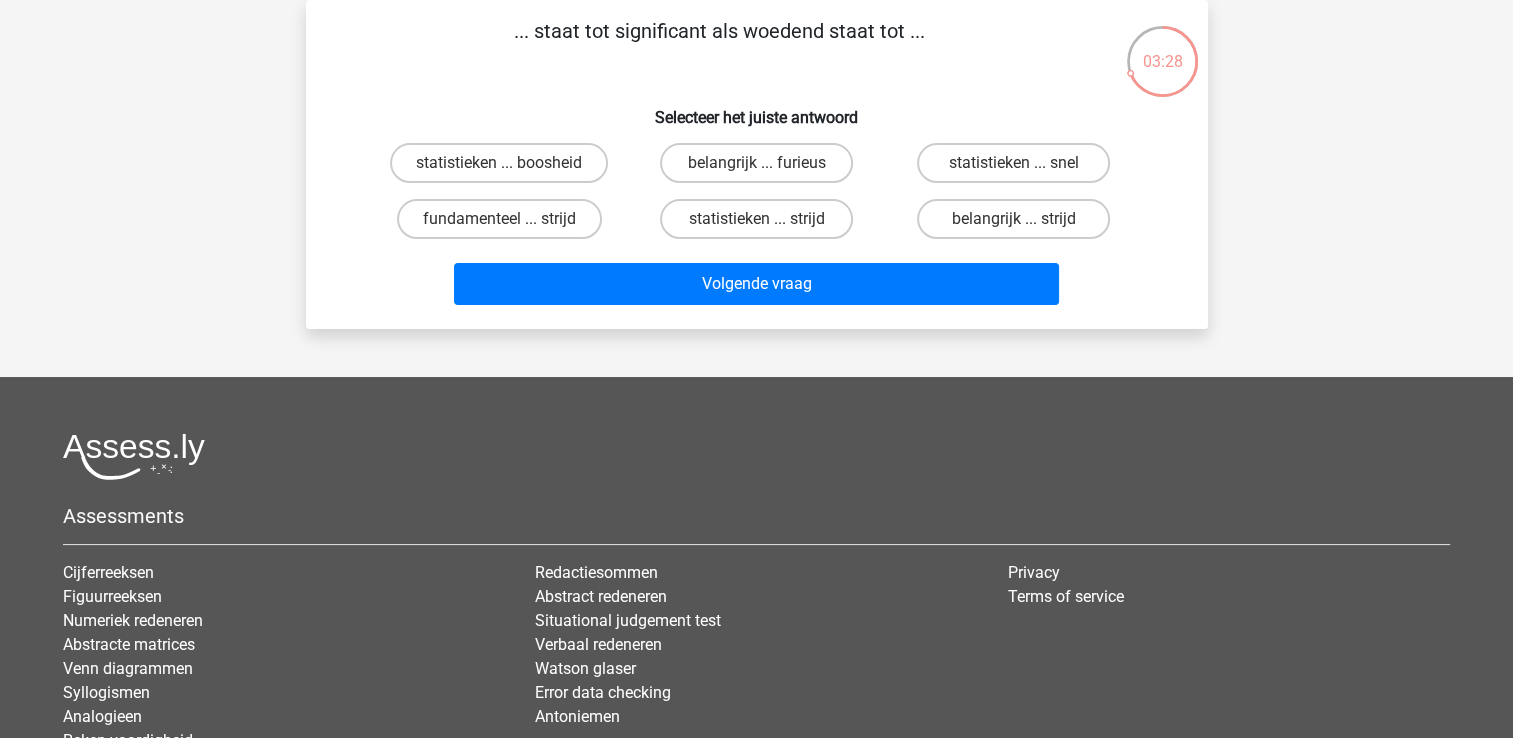 scroll, scrollTop: 0, scrollLeft: 0, axis: both 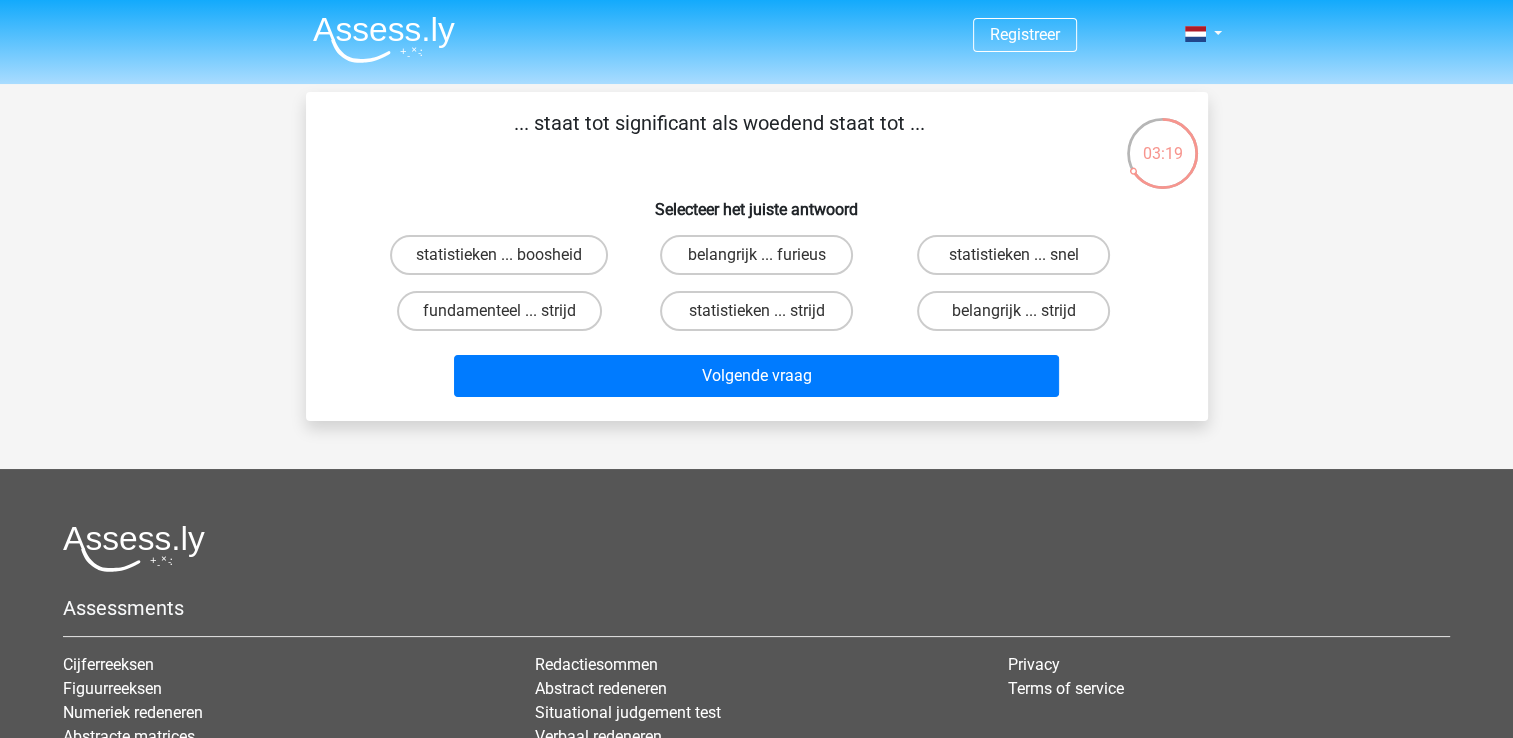 click on "belangrijk ... furieus" at bounding box center [762, 261] 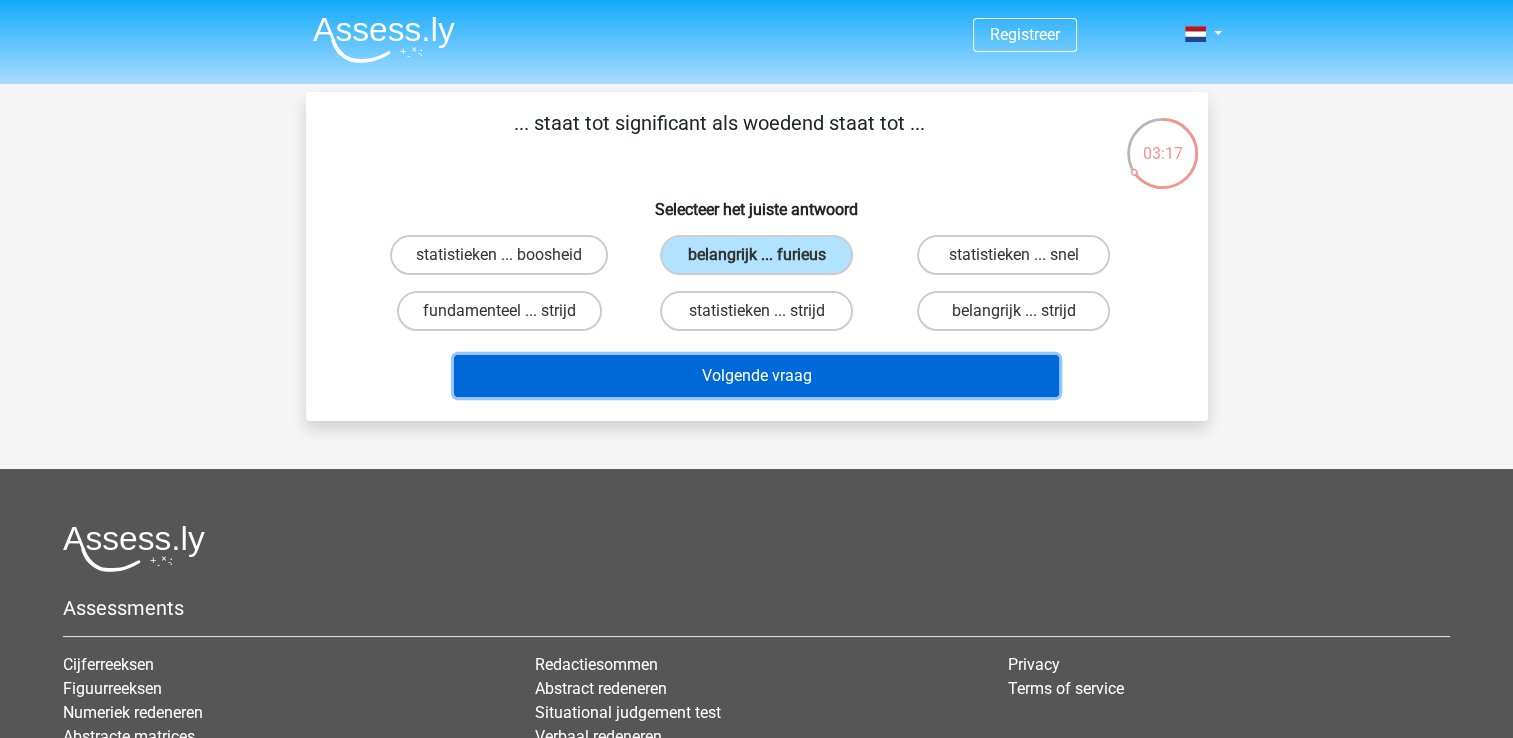 click on "Volgende vraag" at bounding box center [756, 376] 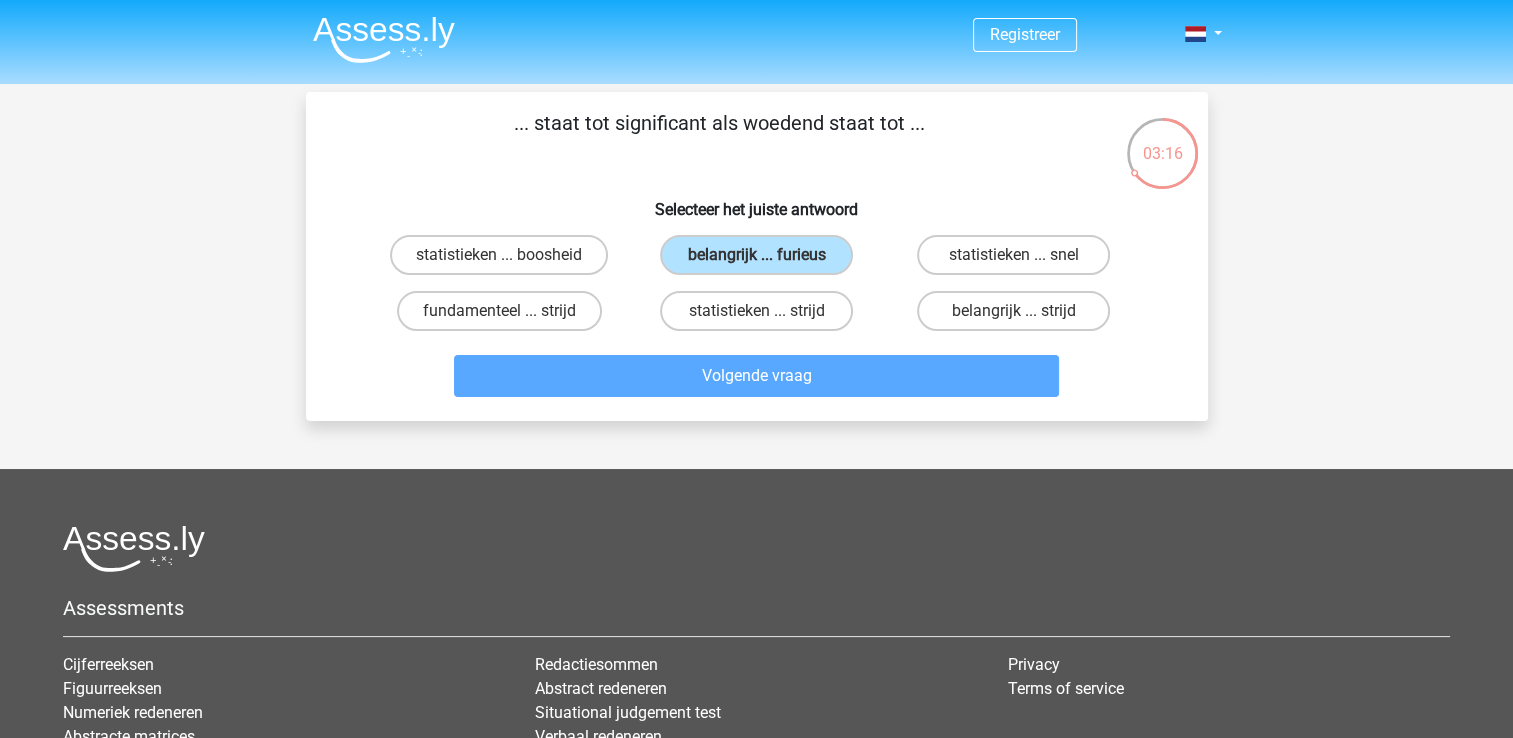 scroll, scrollTop: 92, scrollLeft: 0, axis: vertical 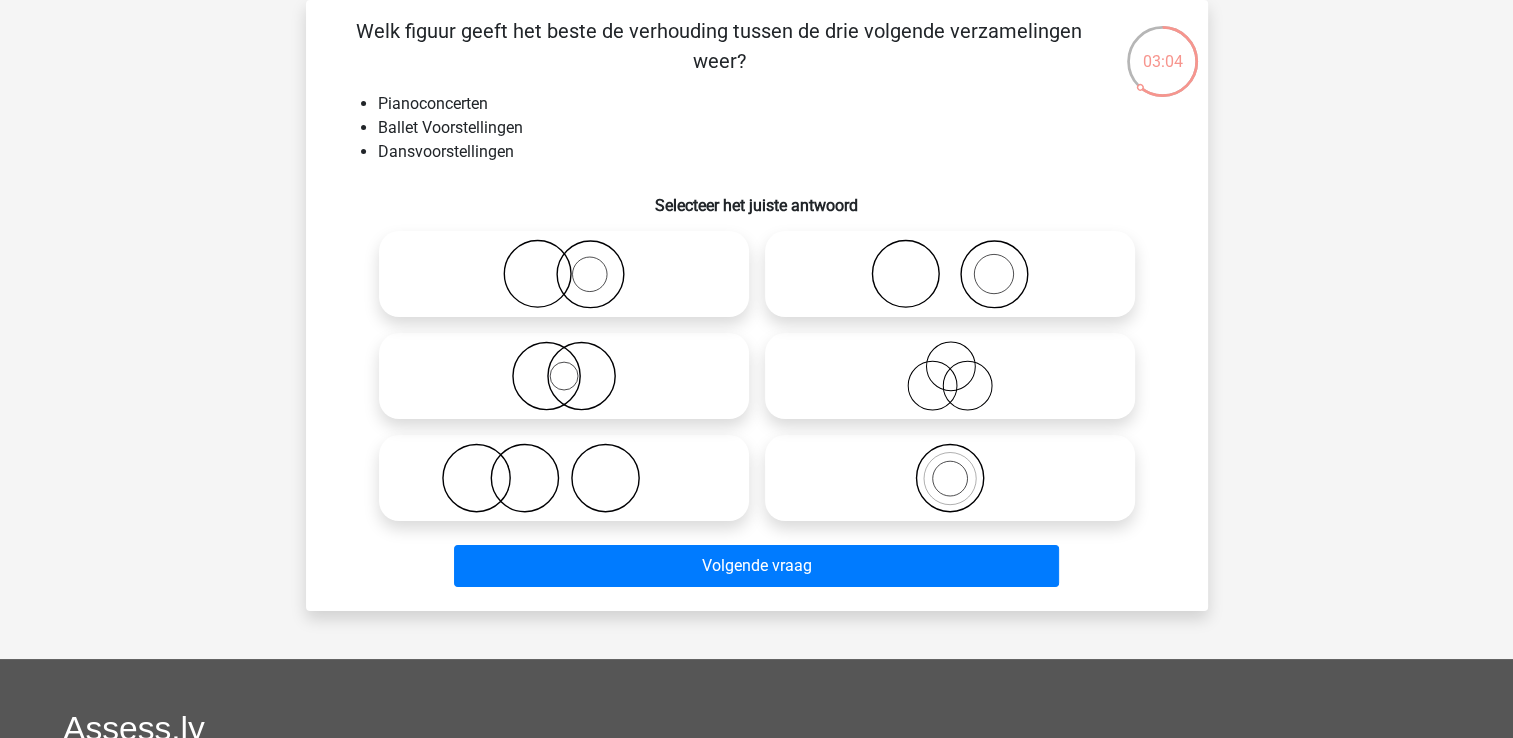 click 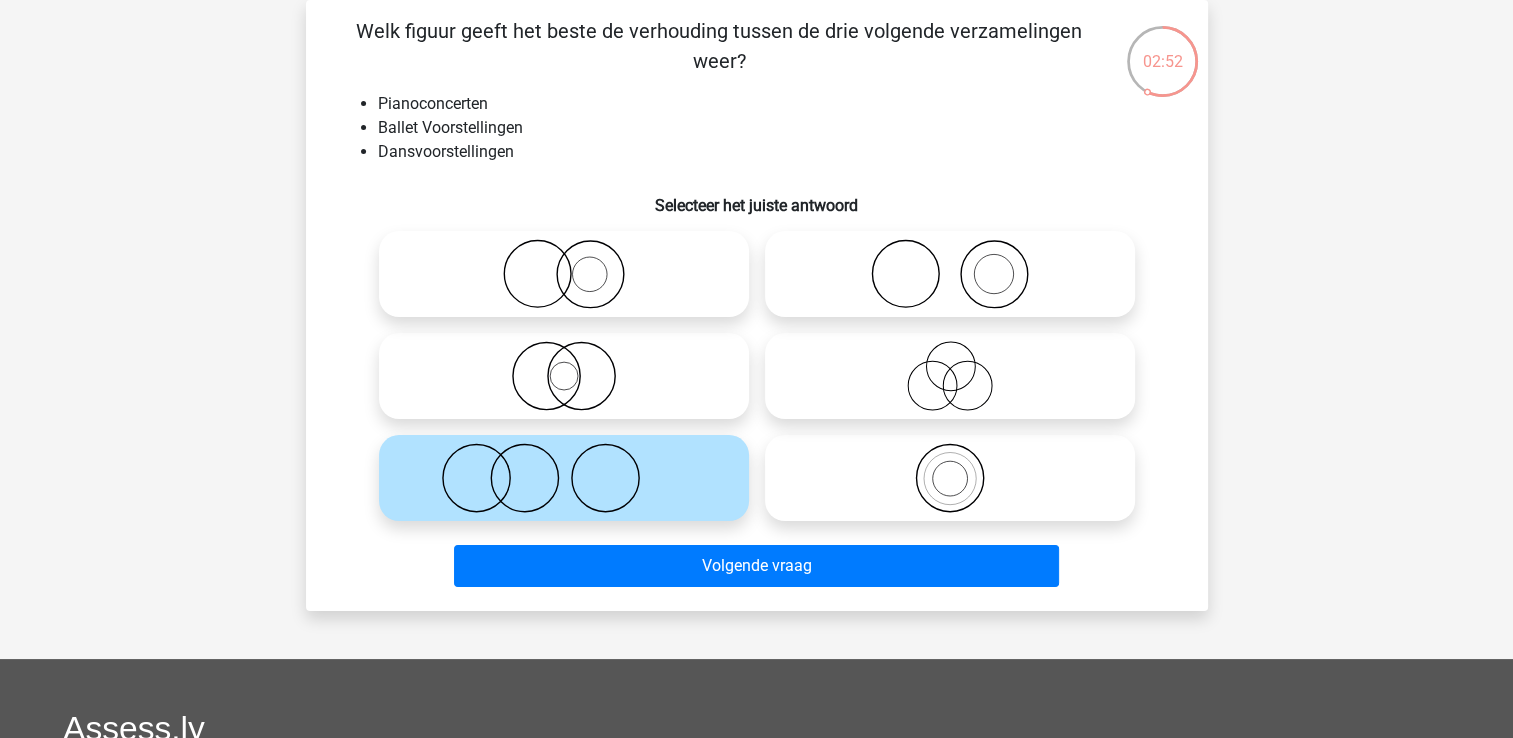 click 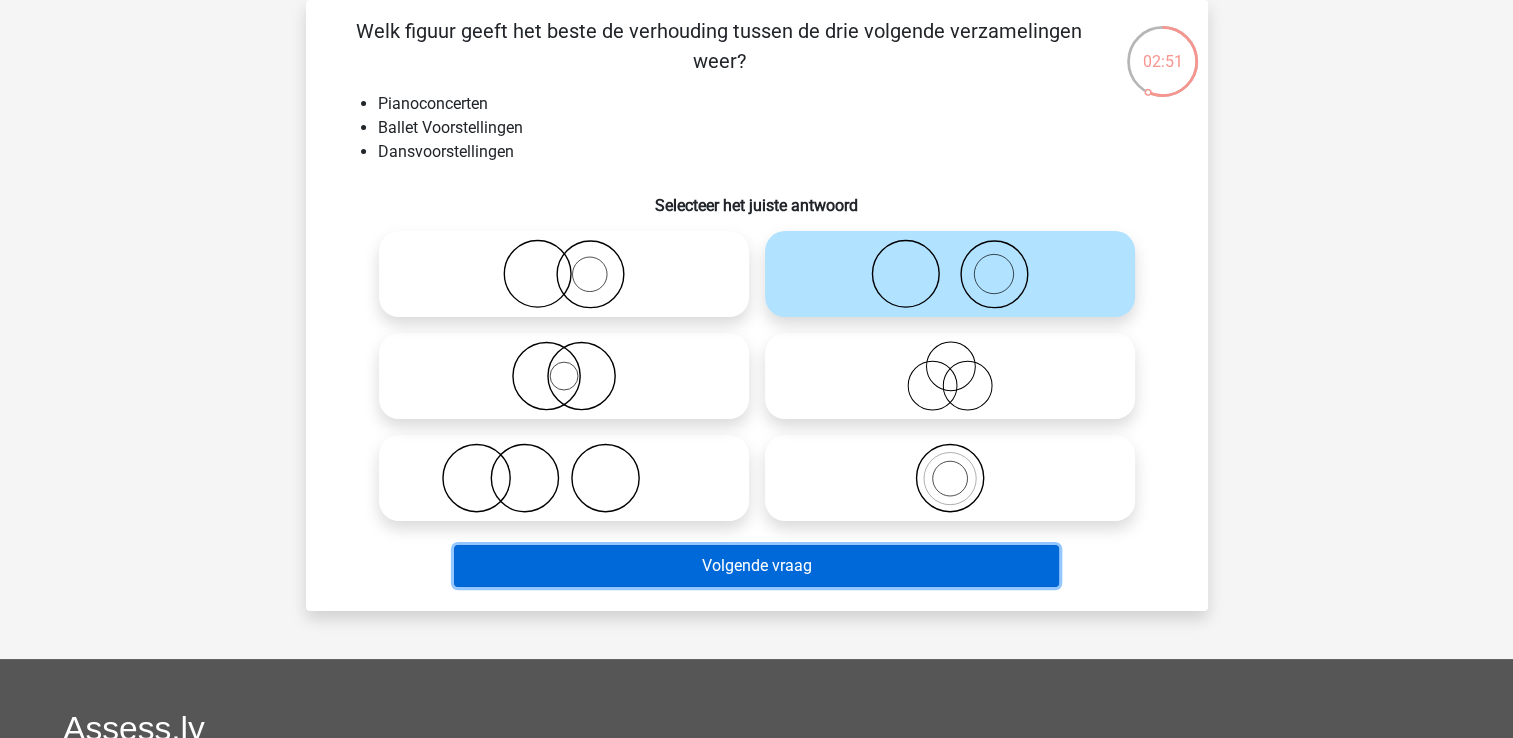 click on "Volgende vraag" at bounding box center (756, 566) 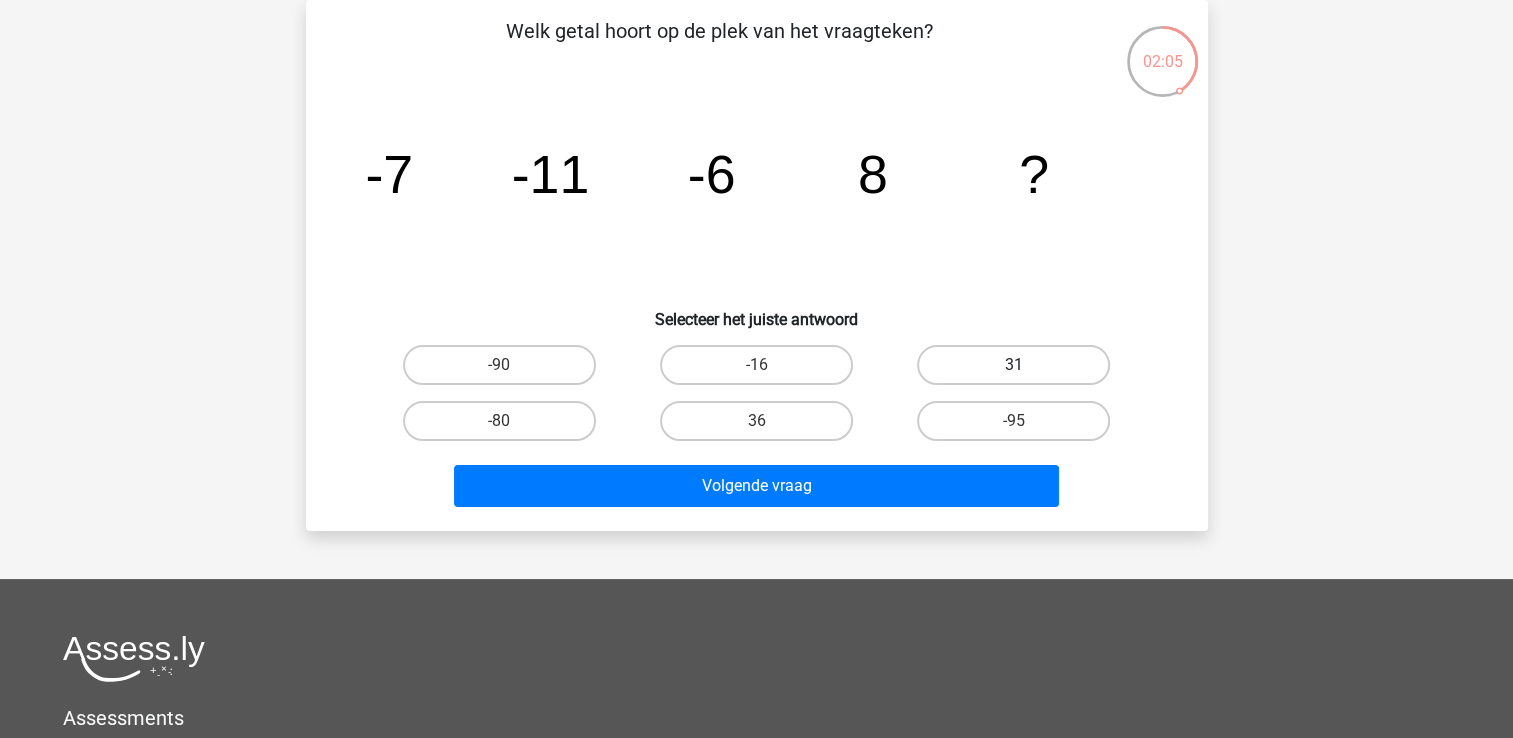 click on "31" at bounding box center [1013, 365] 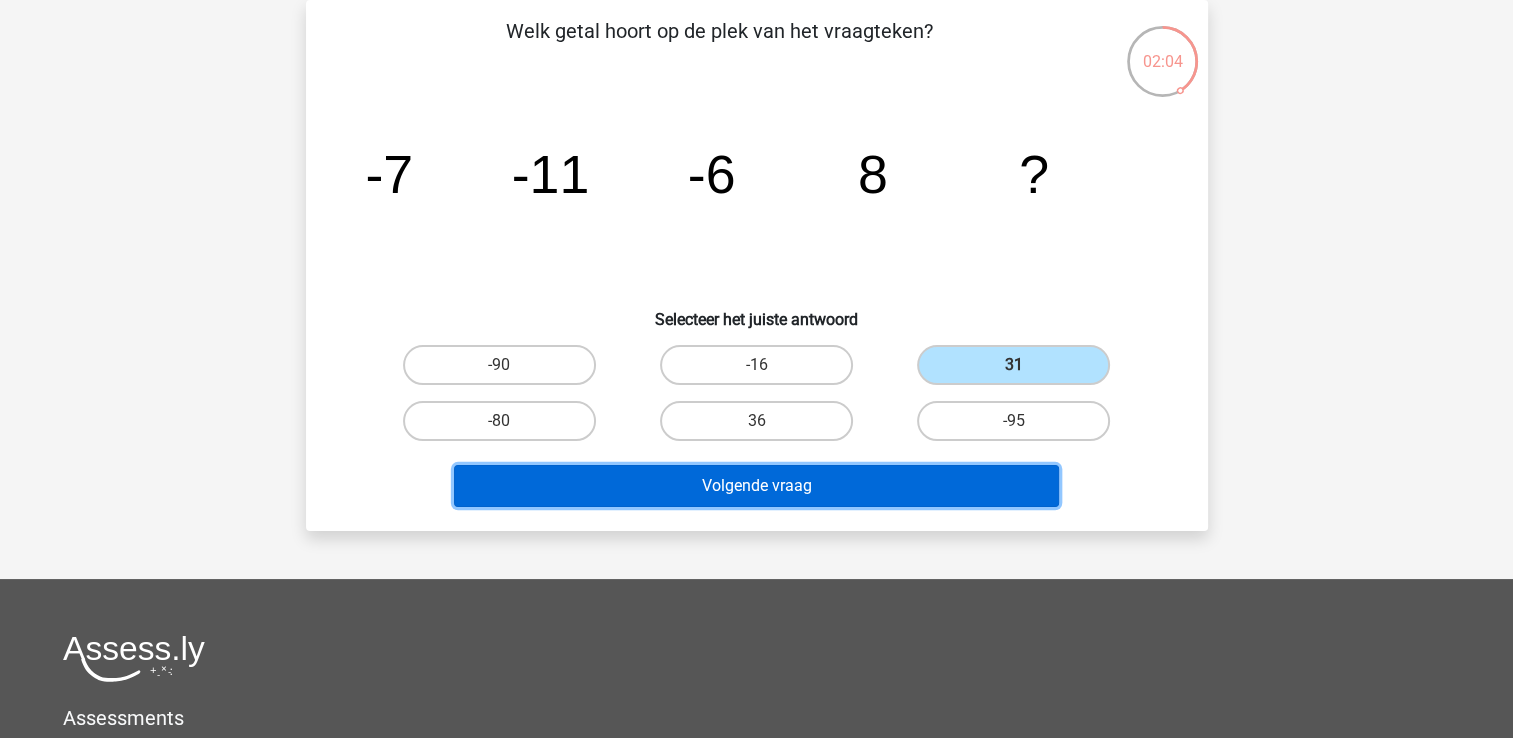 click on "Volgende vraag" at bounding box center [756, 486] 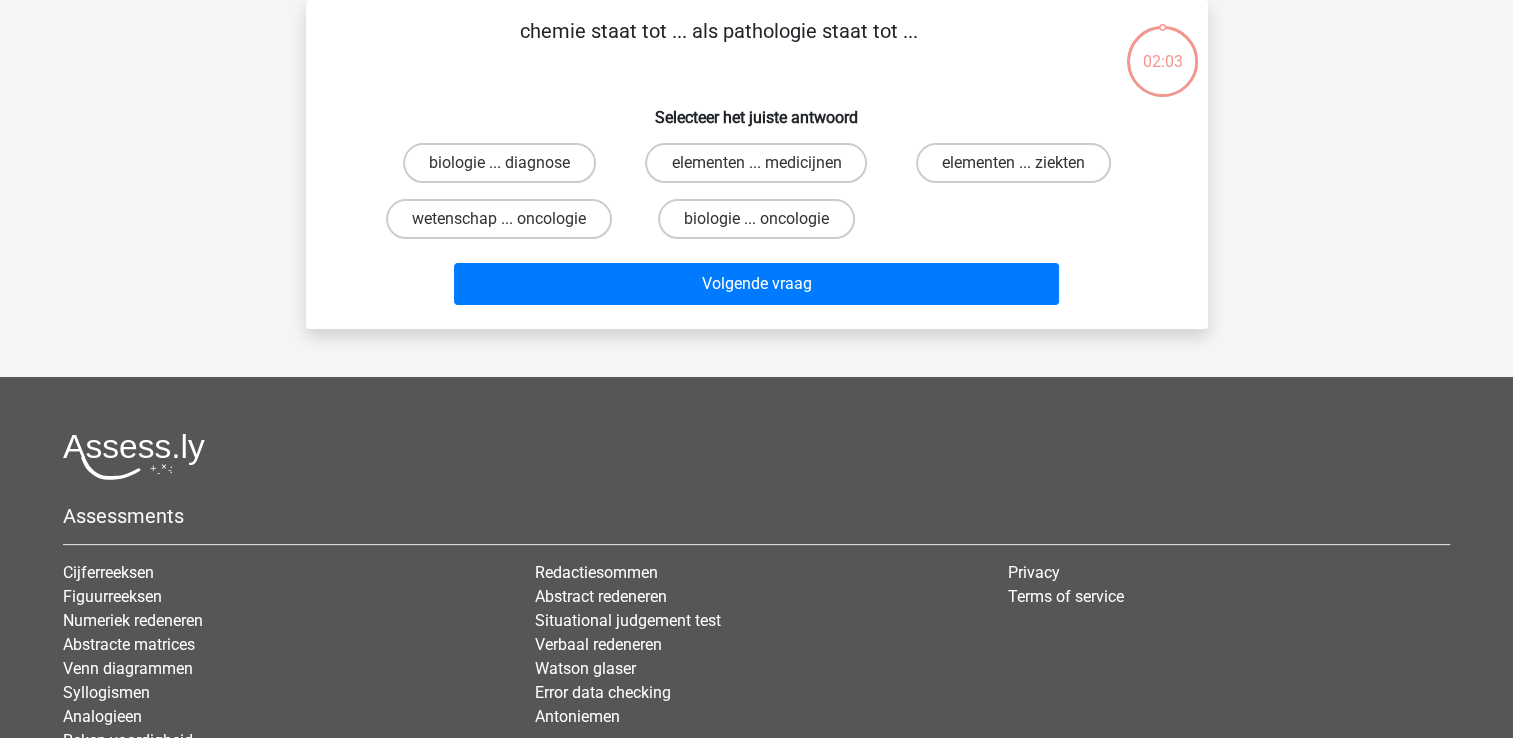 scroll, scrollTop: 0, scrollLeft: 0, axis: both 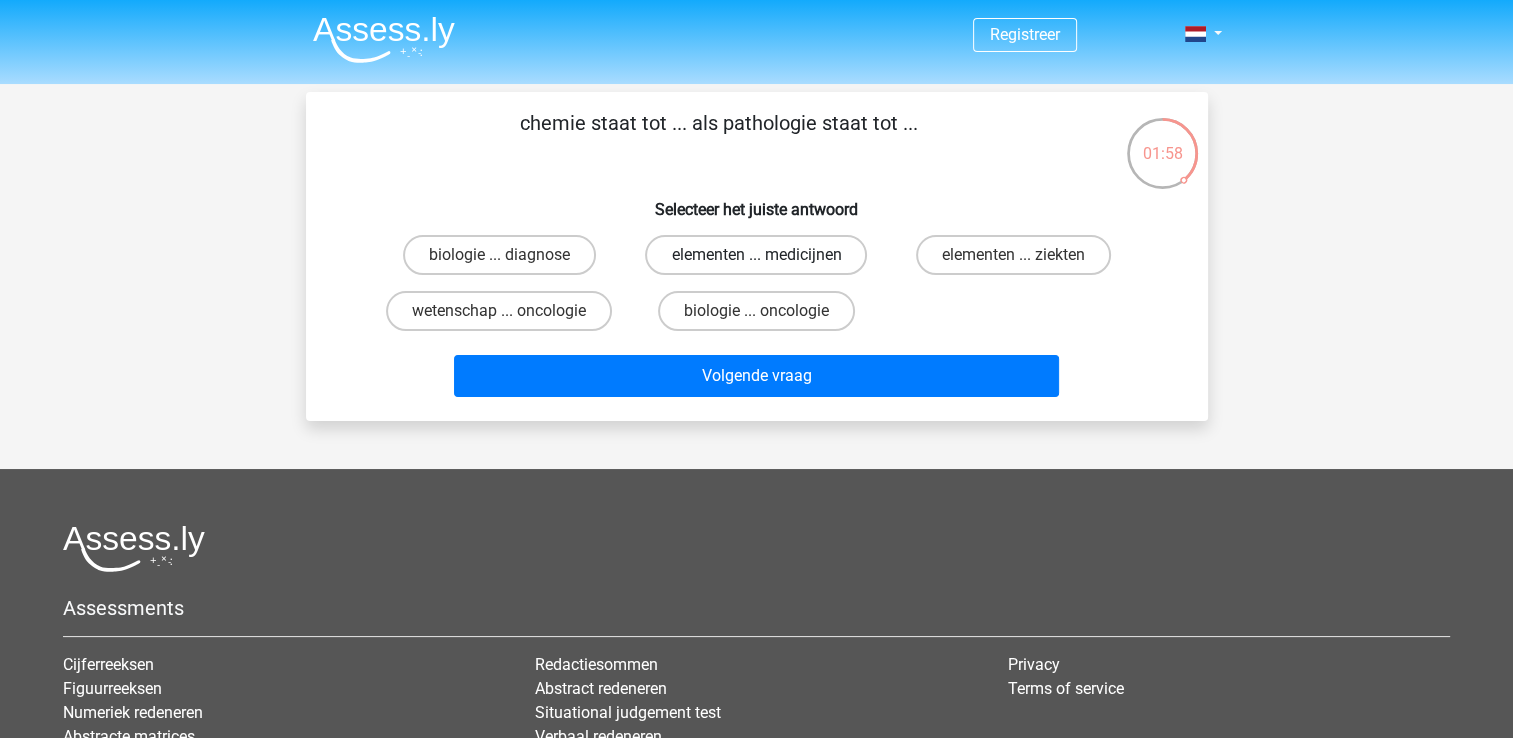 click on "elementen ... medicijnen" at bounding box center [756, 255] 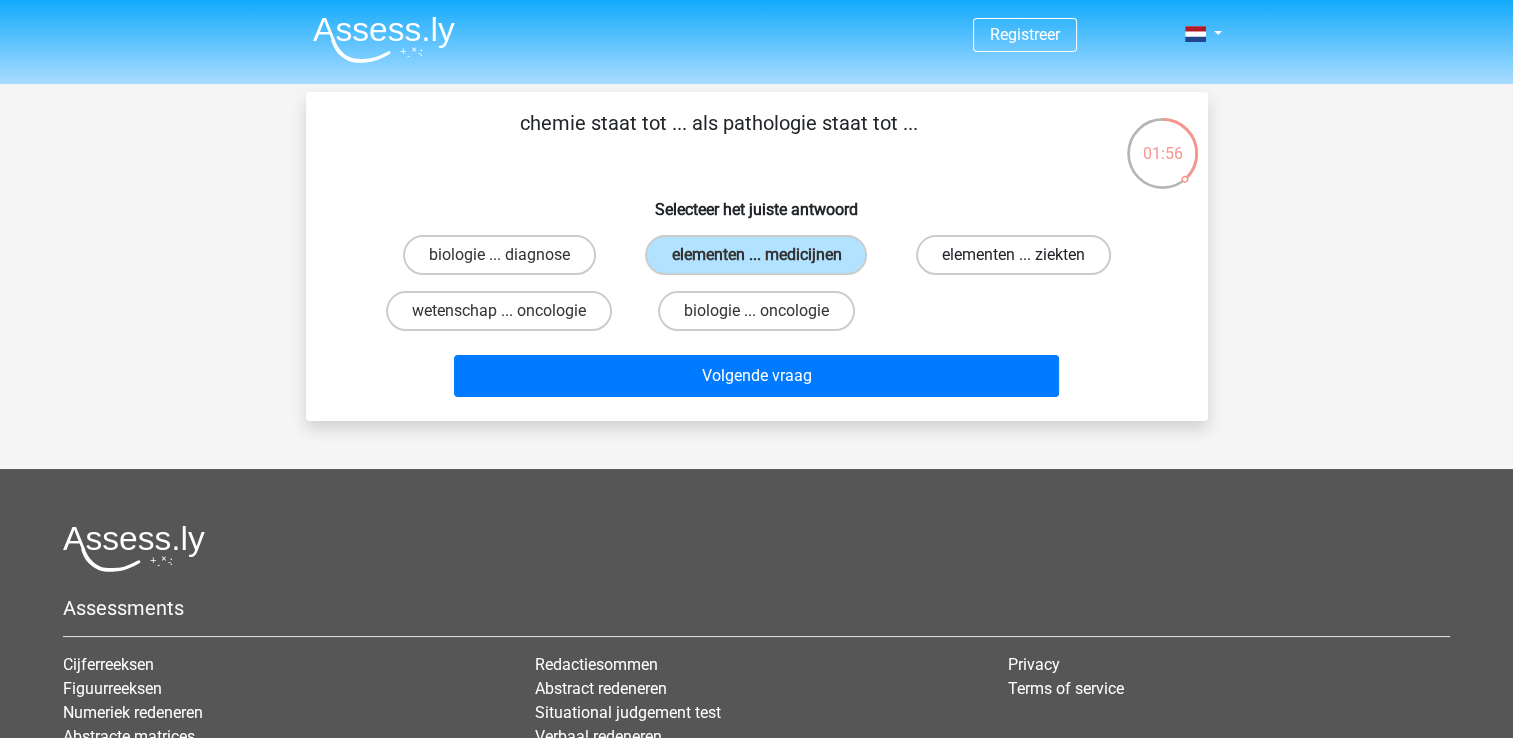 click on "elementen ... ziekten" at bounding box center [1013, 255] 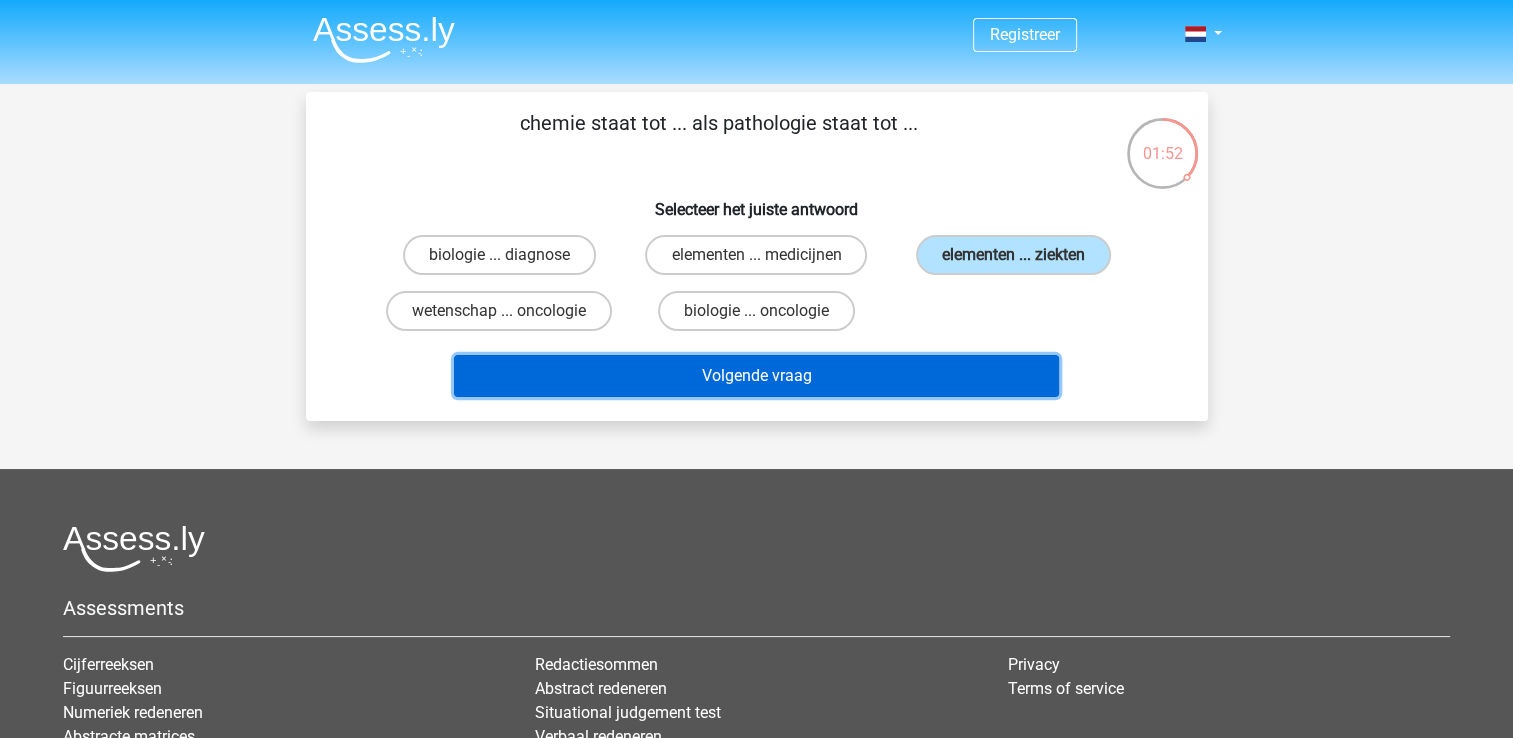 click on "Volgende vraag" at bounding box center [756, 376] 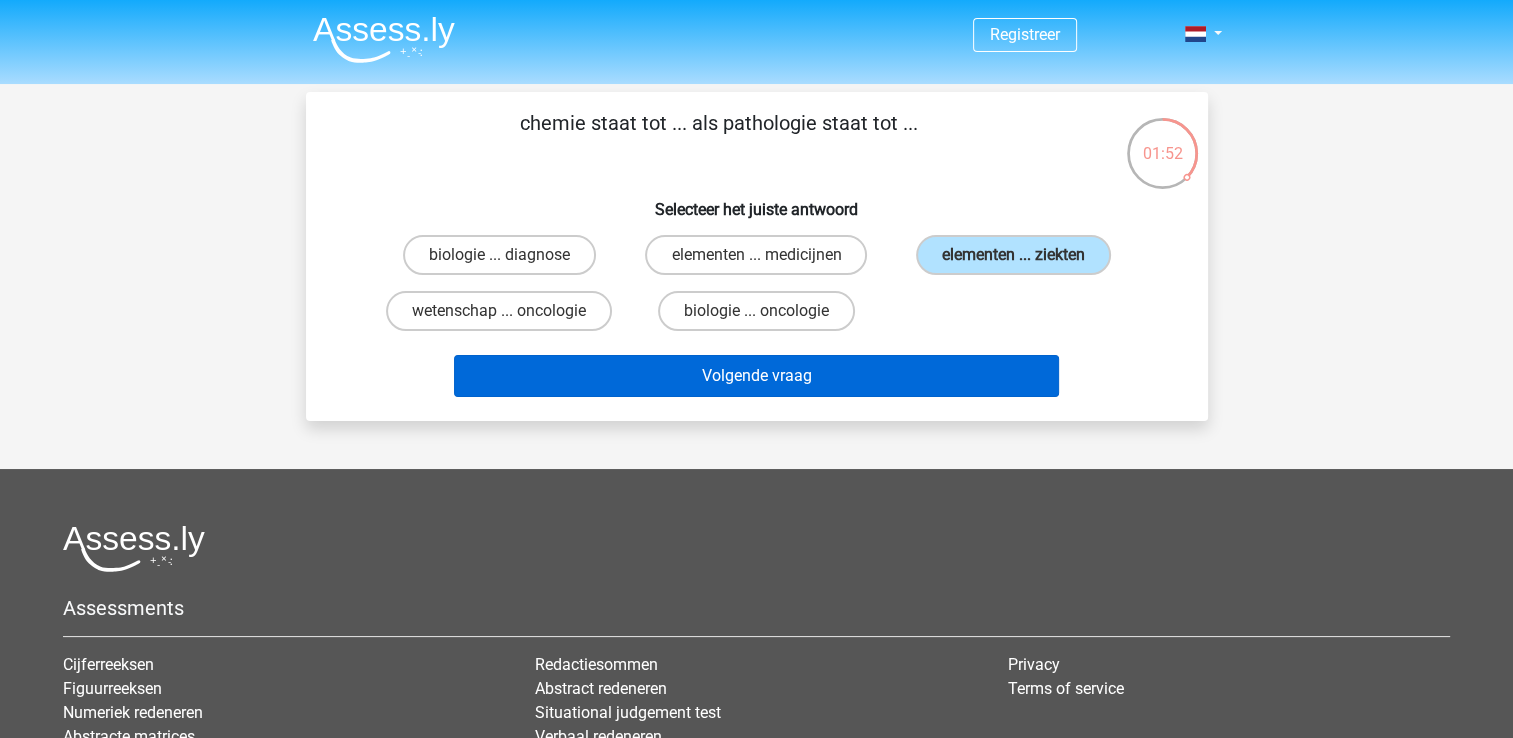 scroll, scrollTop: 92, scrollLeft: 0, axis: vertical 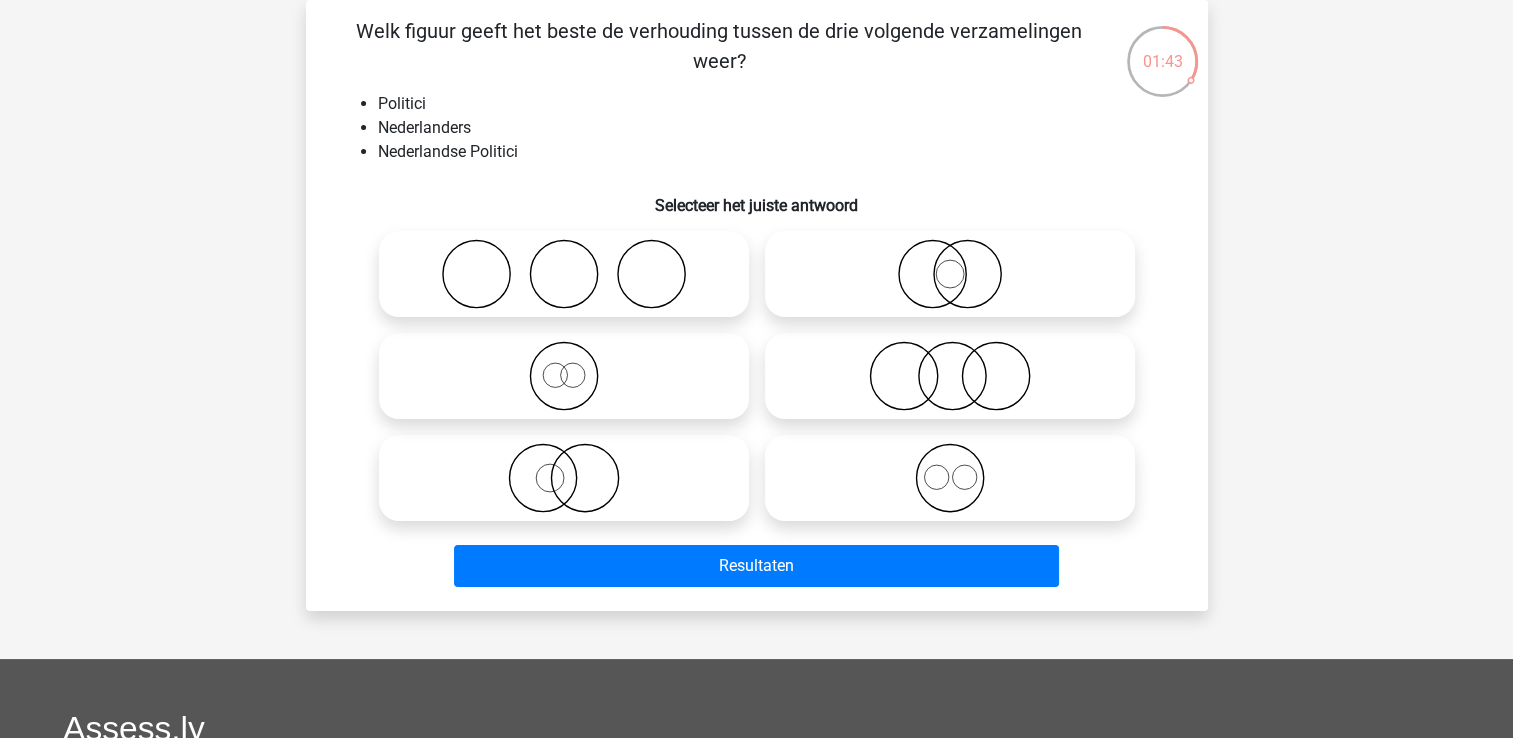 click 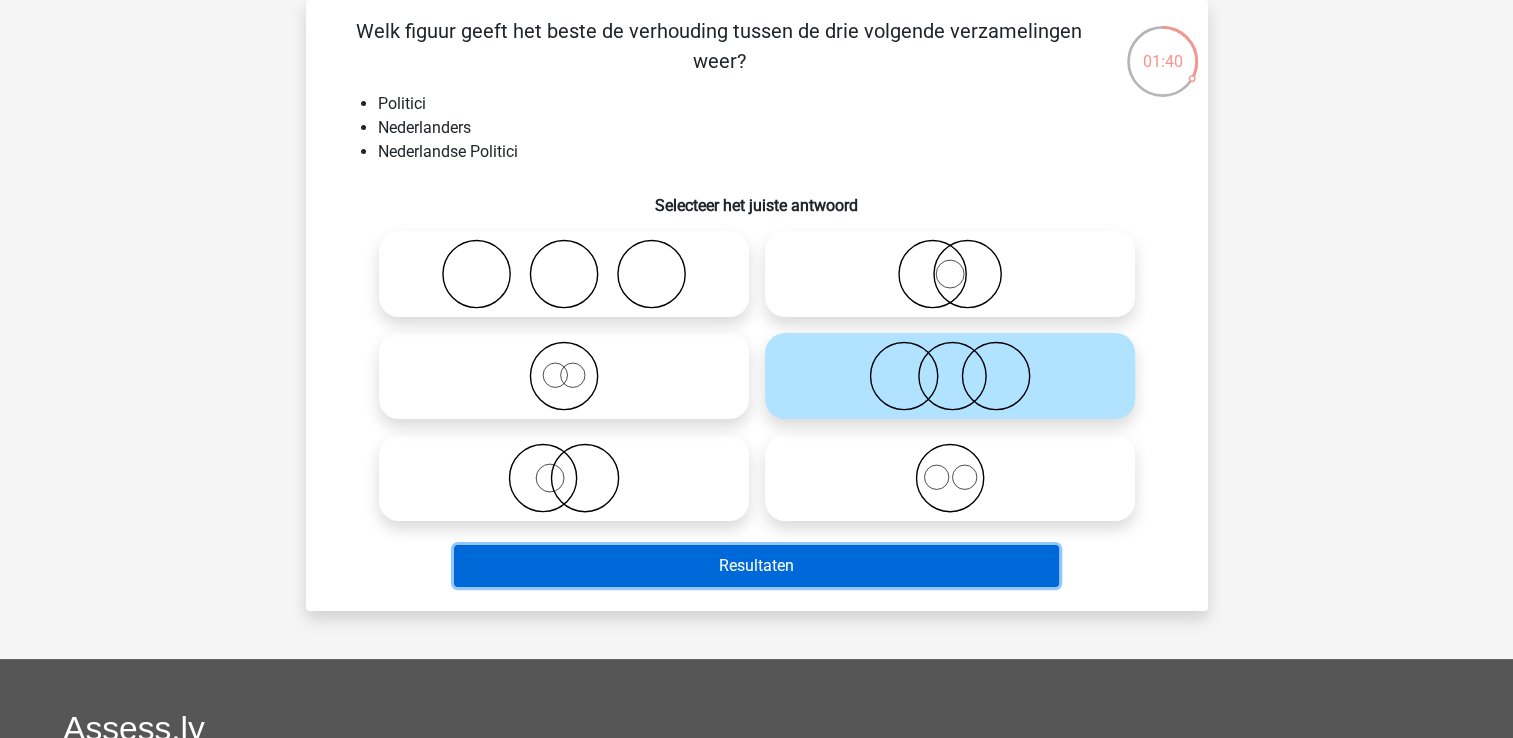 click on "Resultaten" at bounding box center [756, 566] 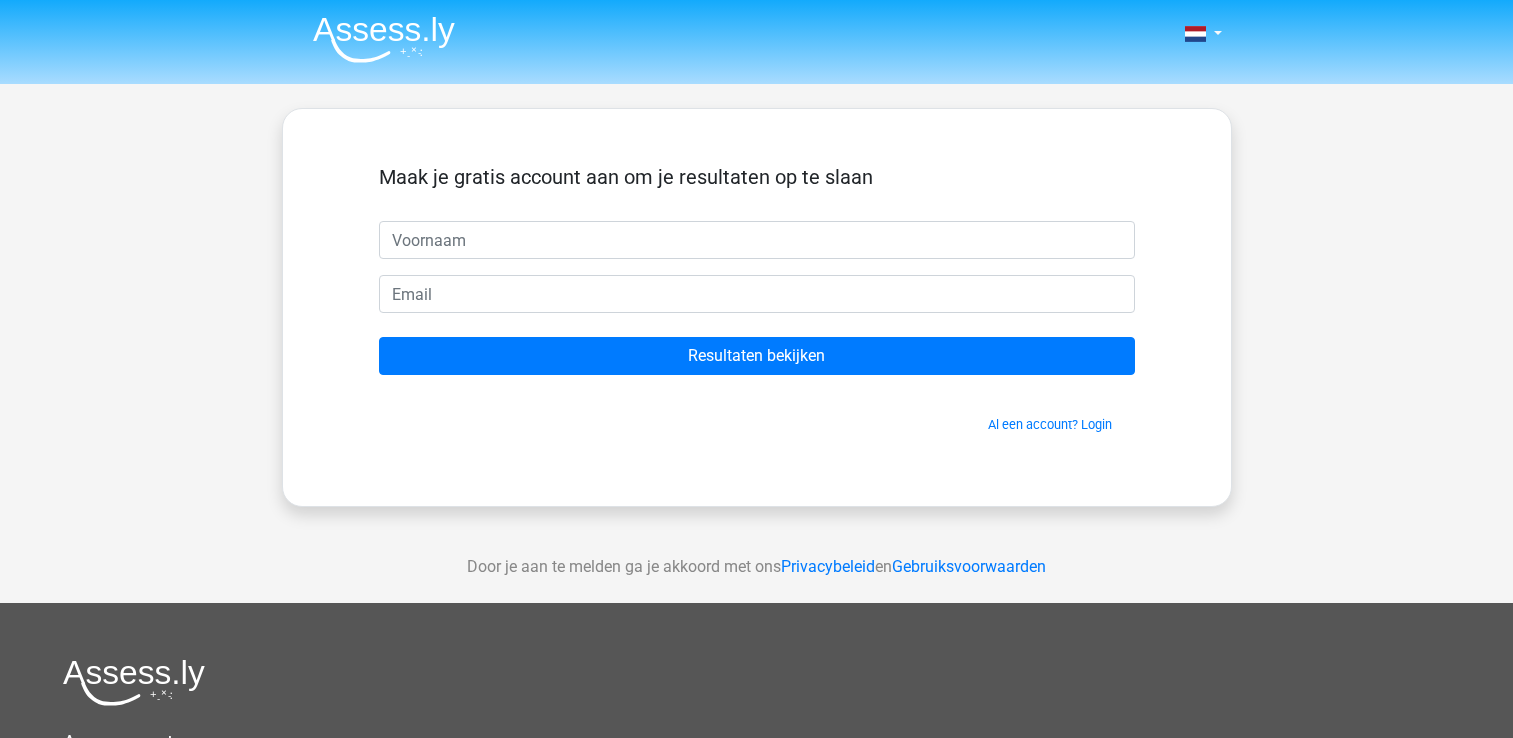 scroll, scrollTop: 0, scrollLeft: 0, axis: both 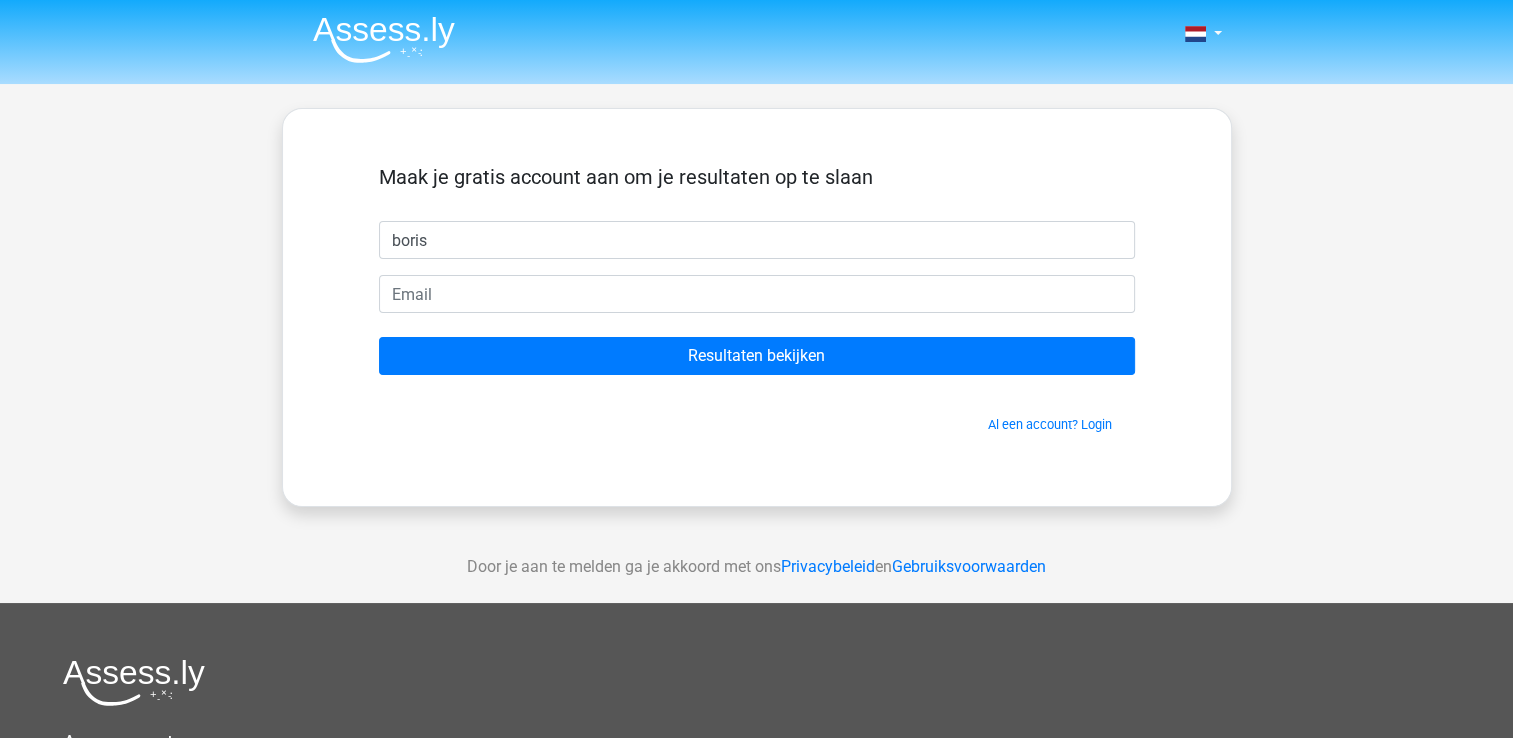 type on "boris" 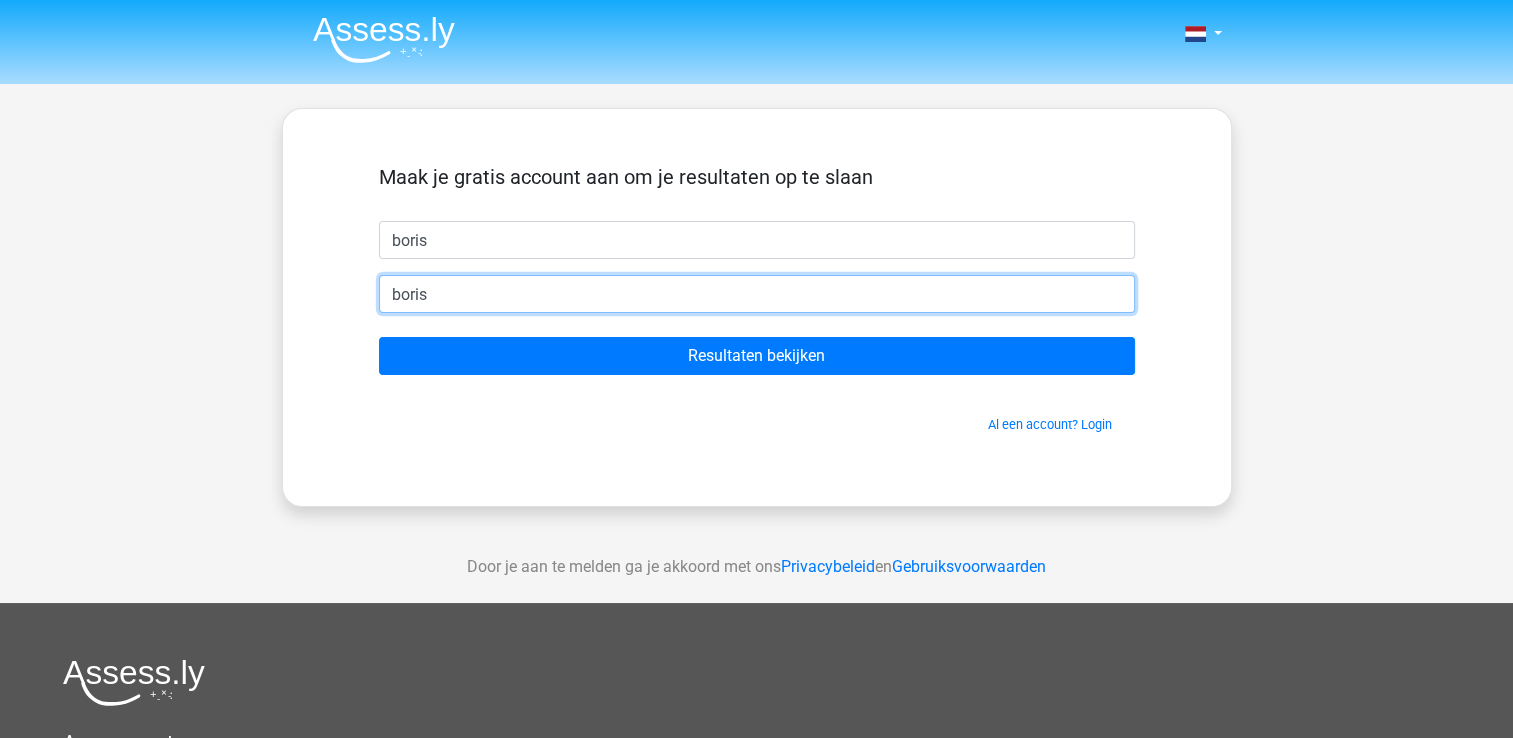 type on "borisbakkers@example.com" 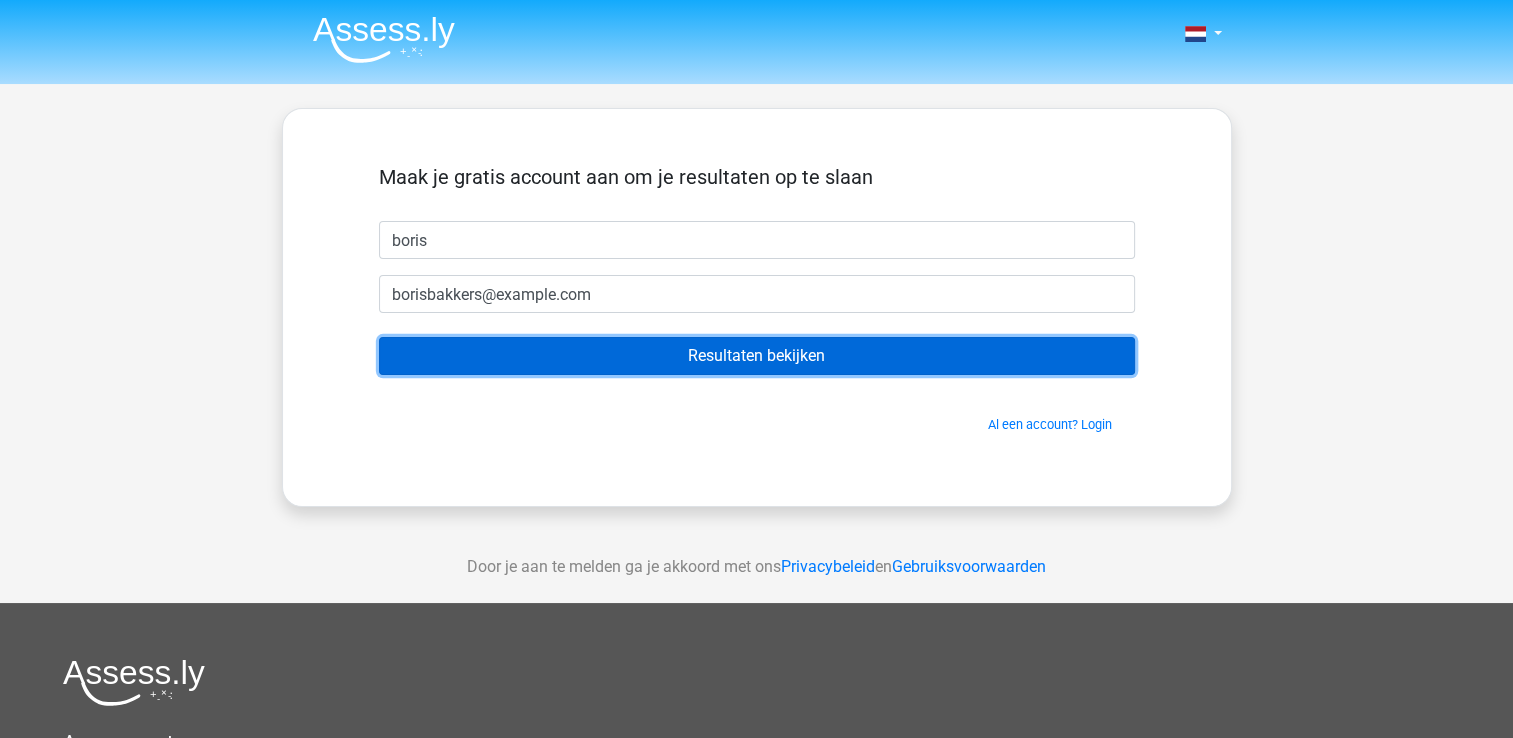 click on "Resultaten bekijken" at bounding box center (757, 356) 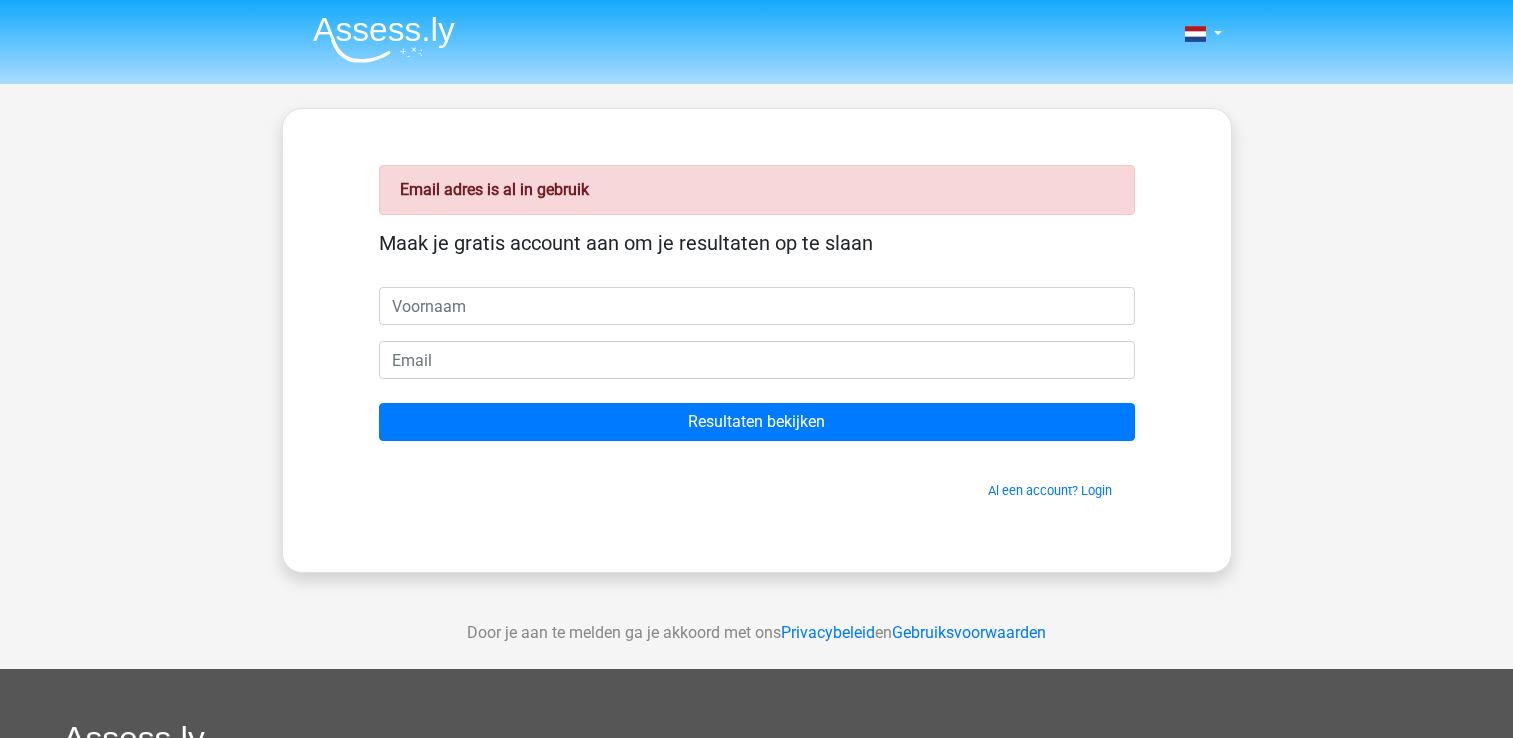 scroll, scrollTop: 0, scrollLeft: 0, axis: both 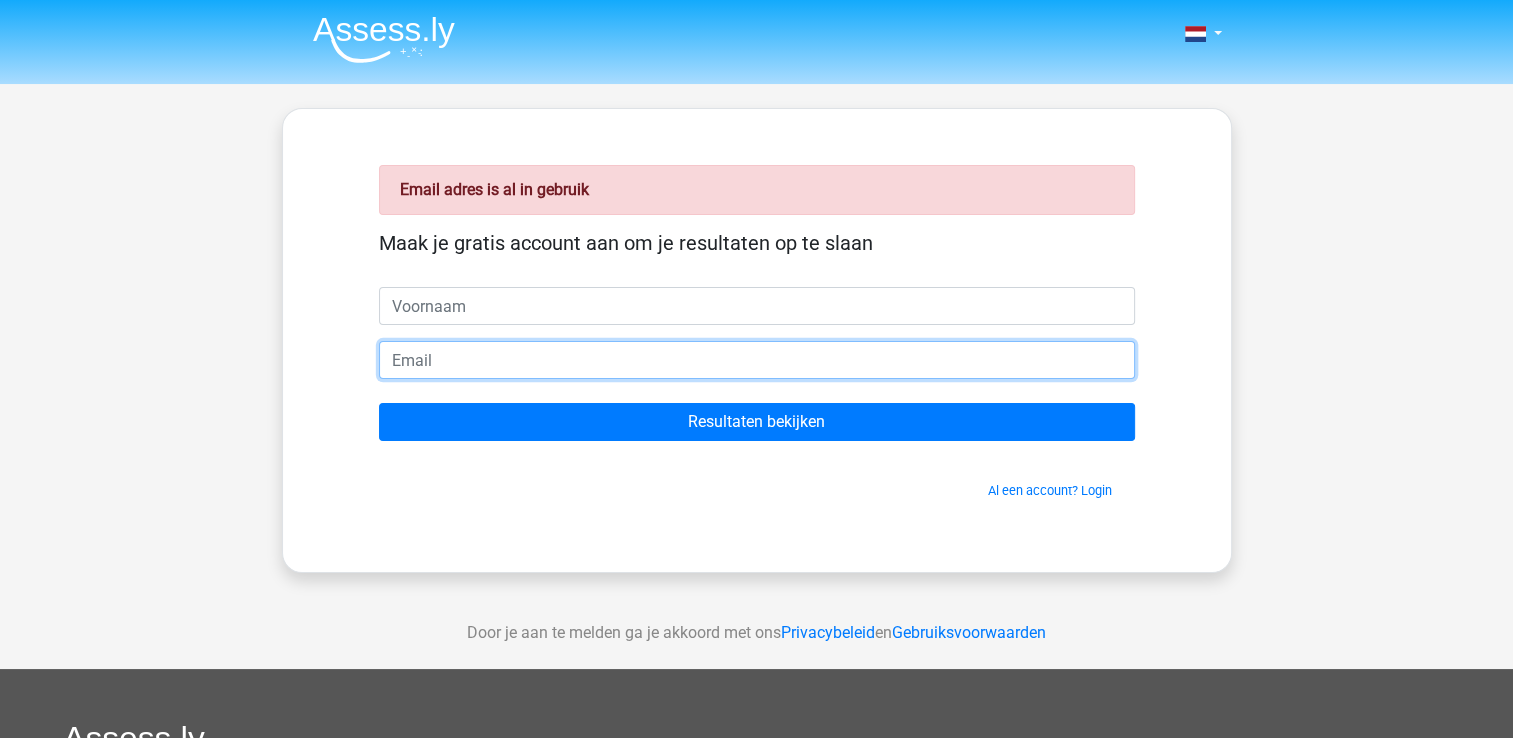 click at bounding box center [757, 360] 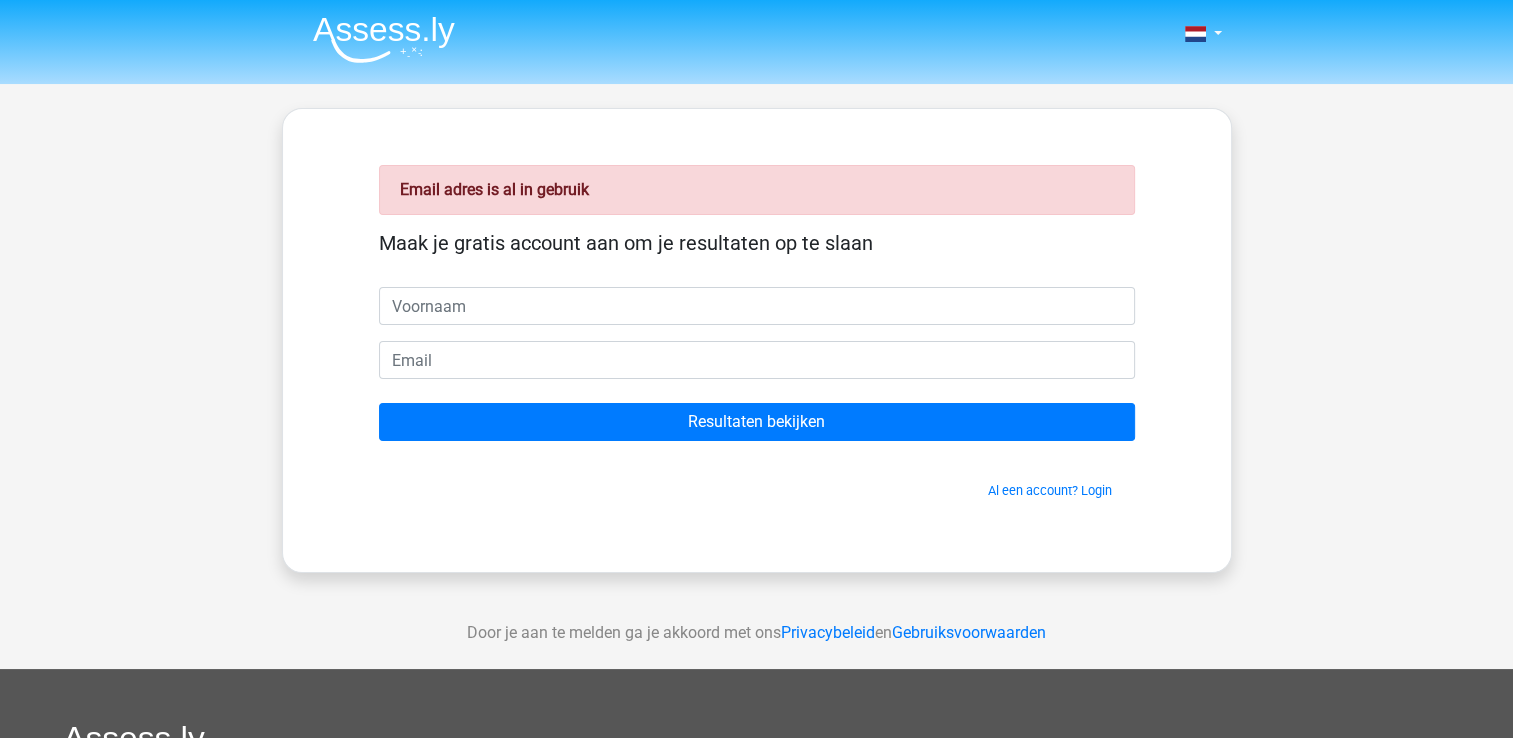 drag, startPoint x: 823, startPoint y: 477, endPoint x: 876, endPoint y: 482, distance: 53.235325 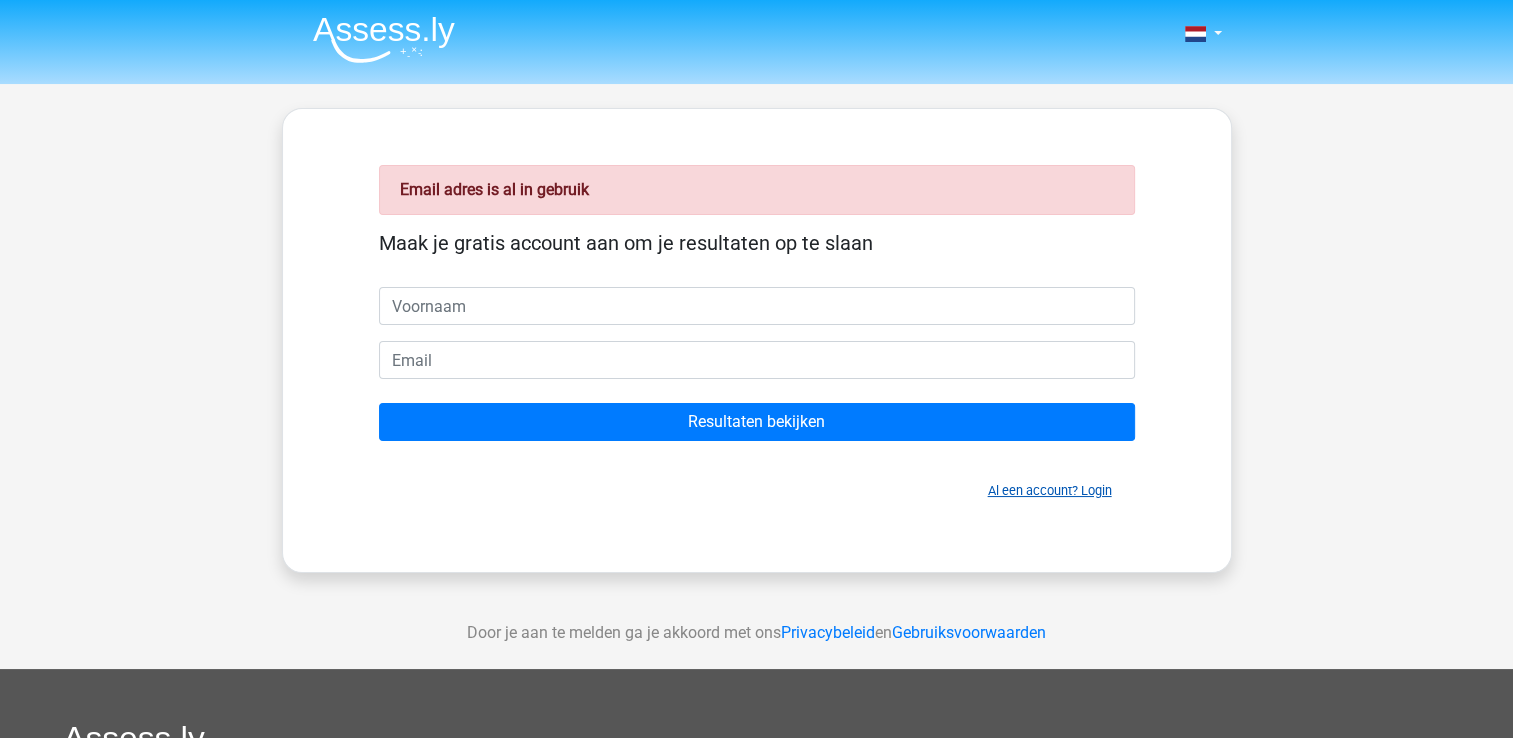 click on "Al een account? Login" at bounding box center (1050, 490) 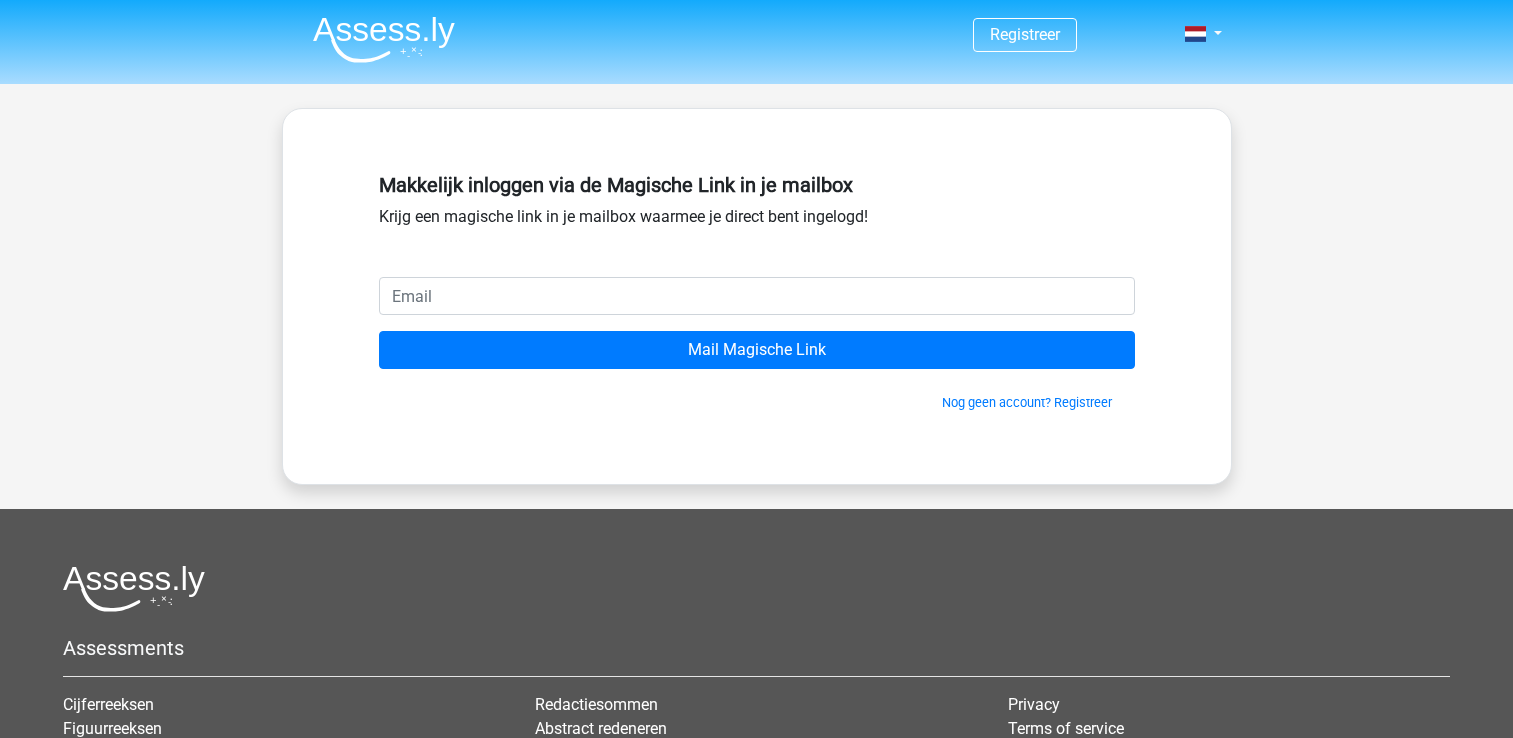 scroll, scrollTop: 0, scrollLeft: 0, axis: both 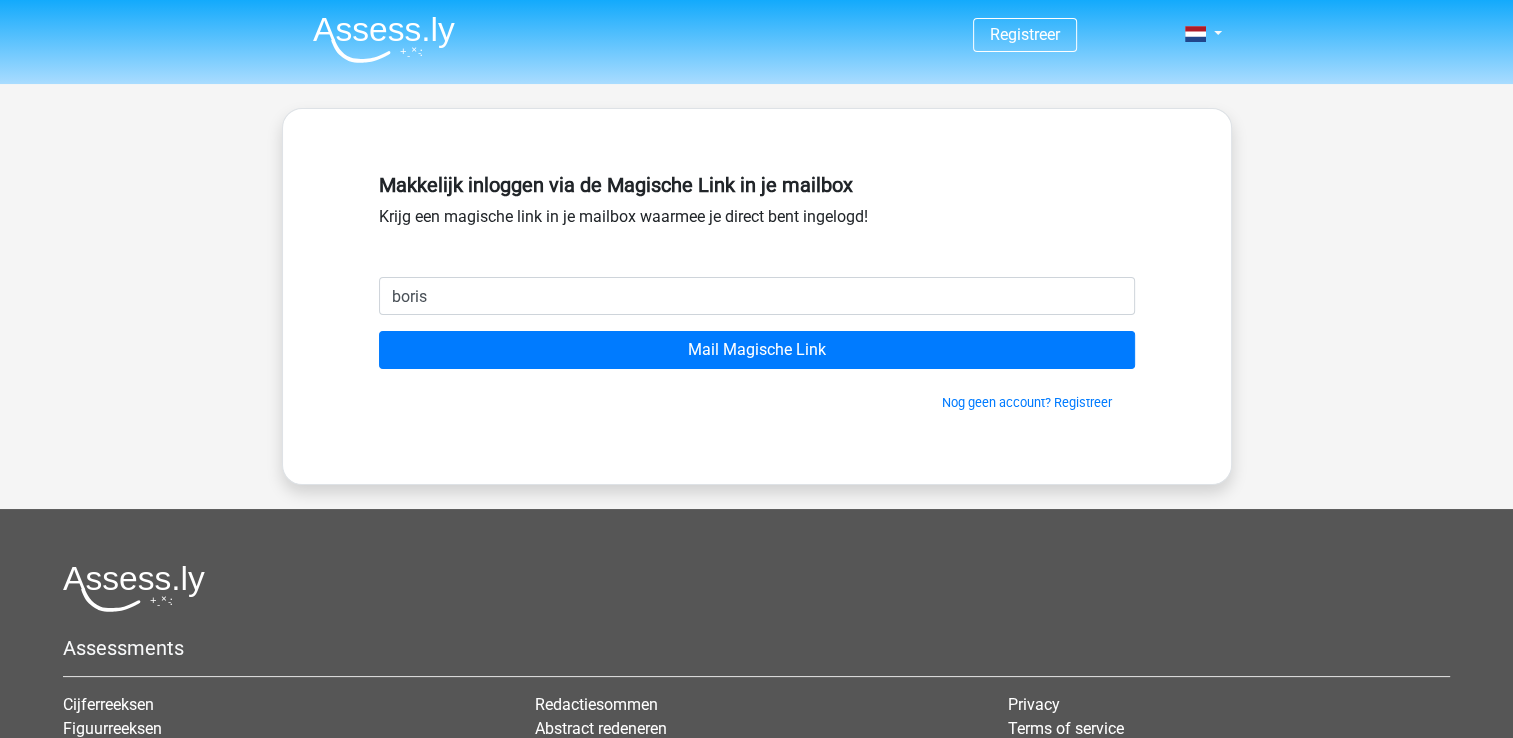 type on "[EMAIL]" 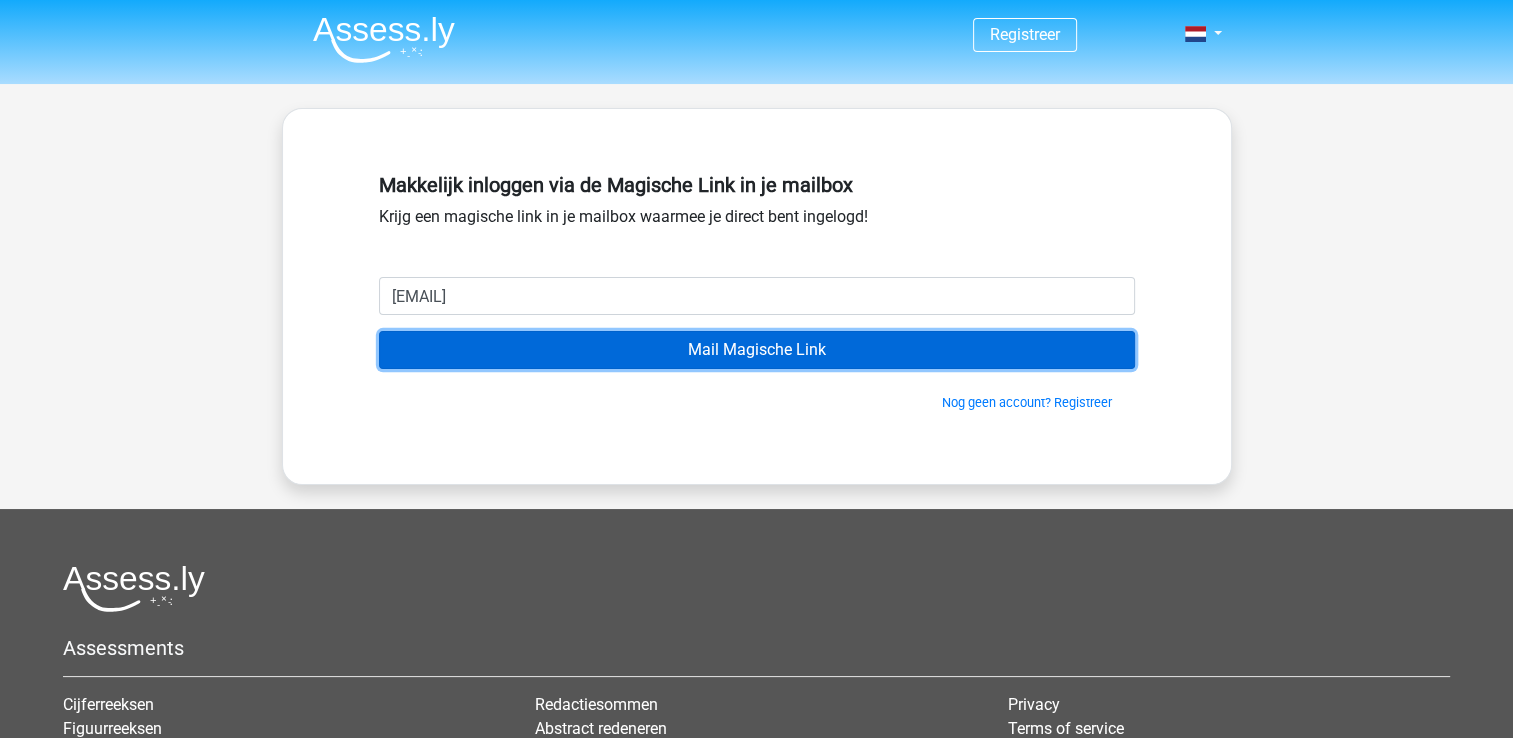 click on "Mail Magische Link" at bounding box center [757, 350] 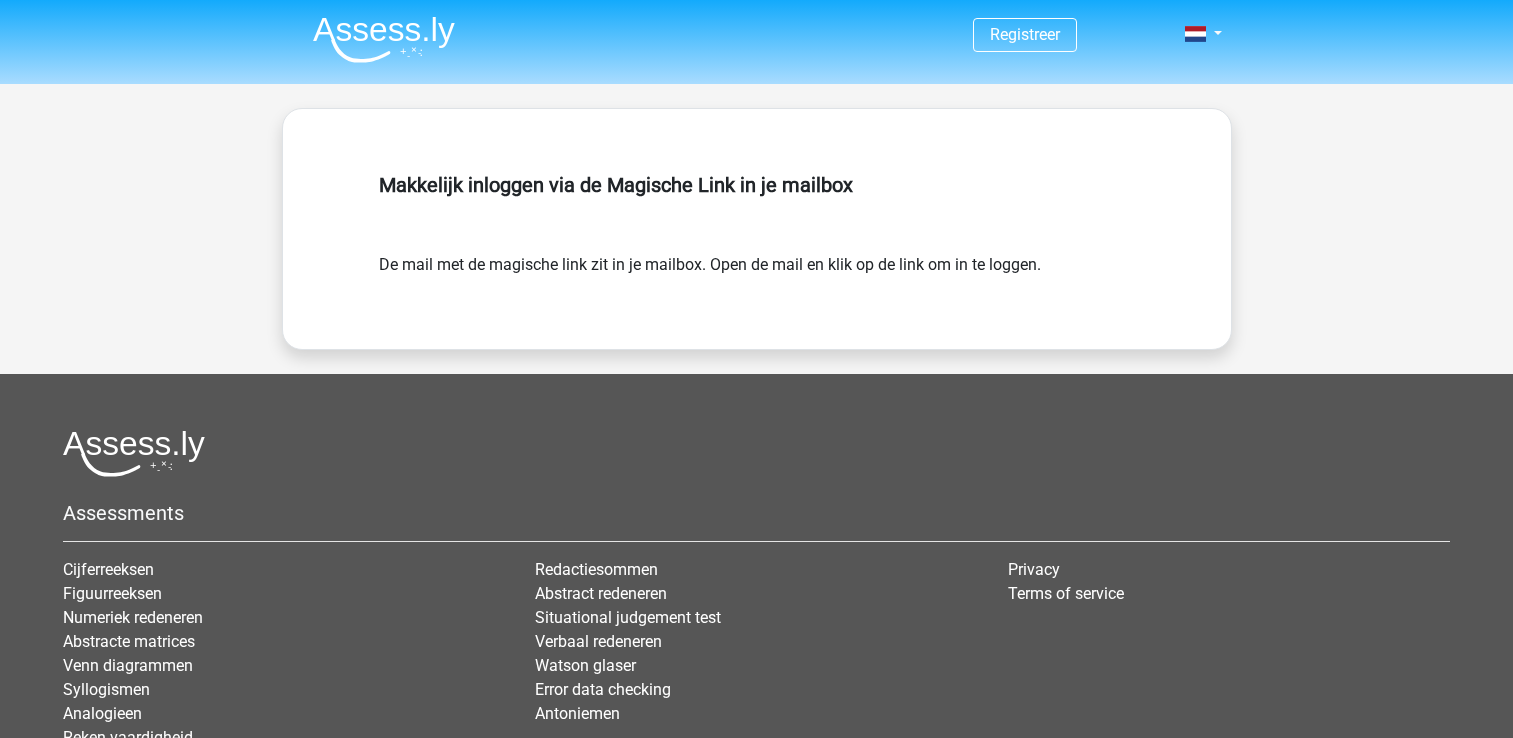 scroll, scrollTop: 0, scrollLeft: 0, axis: both 